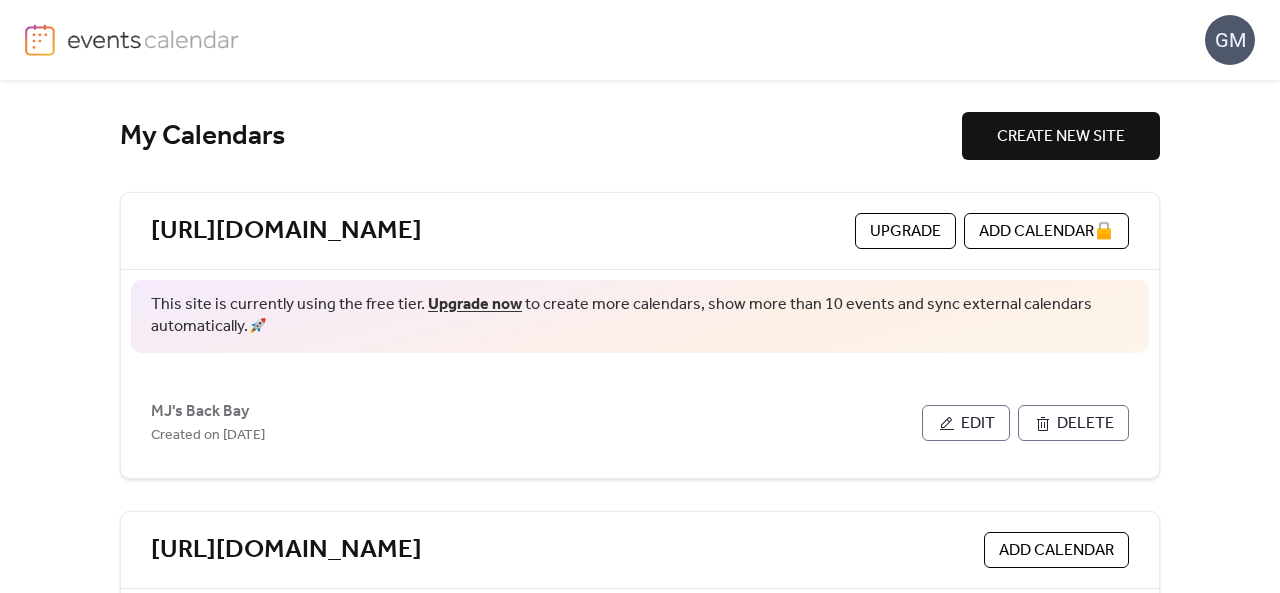 scroll, scrollTop: 0, scrollLeft: 0, axis: both 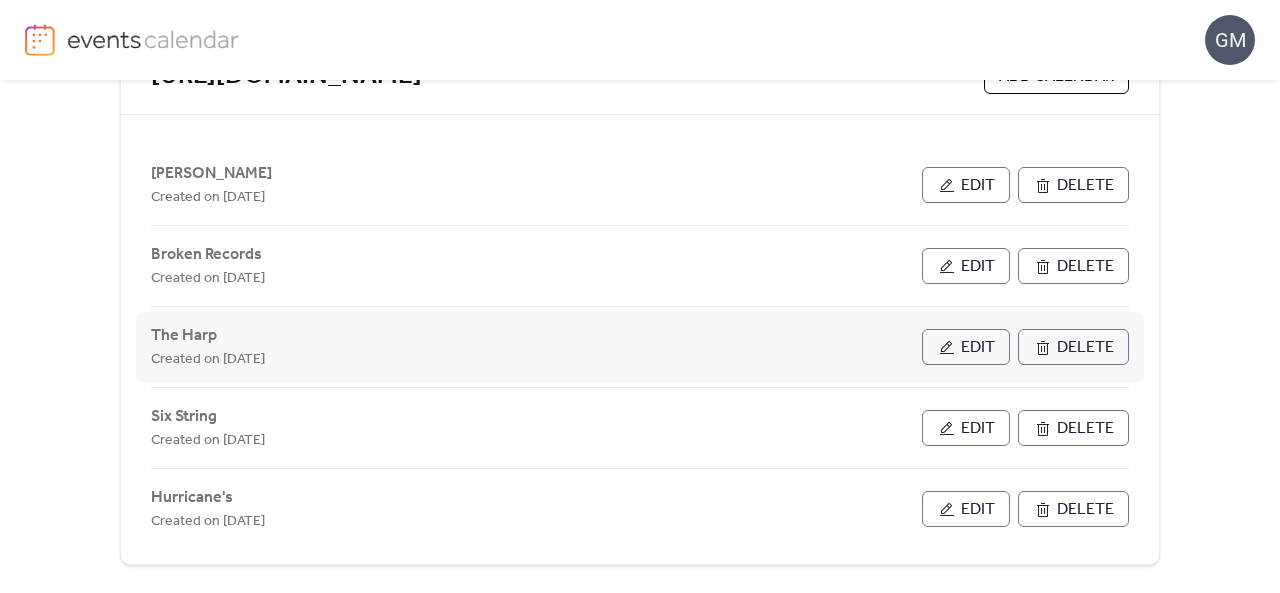 click on "Edit" at bounding box center (966, 347) 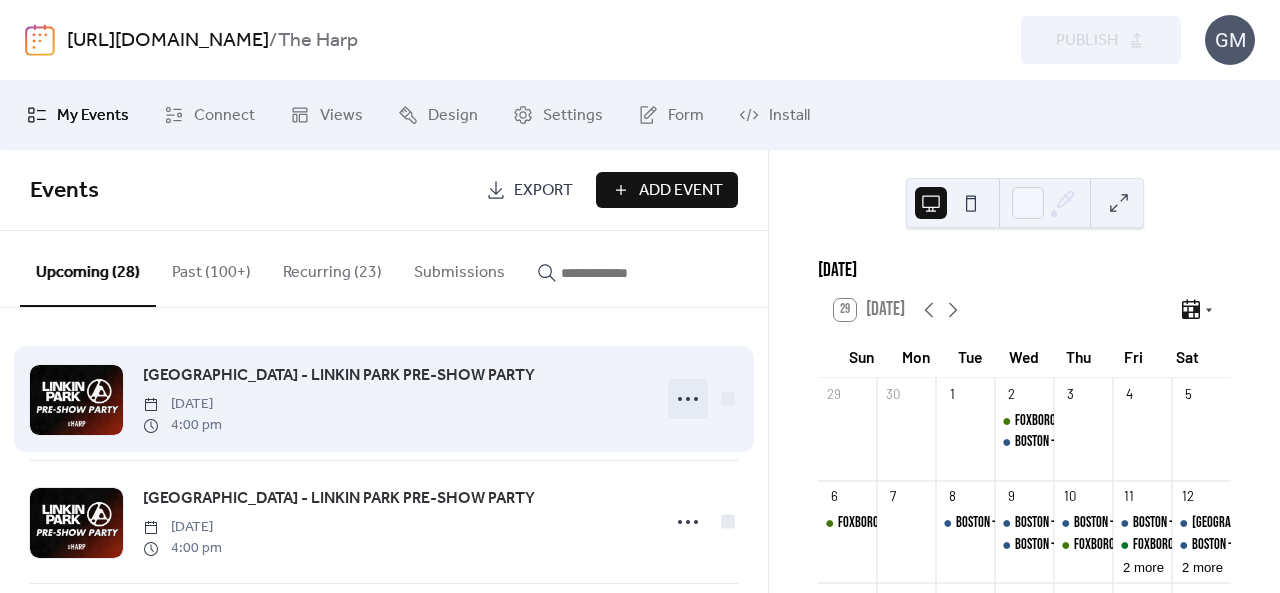 click 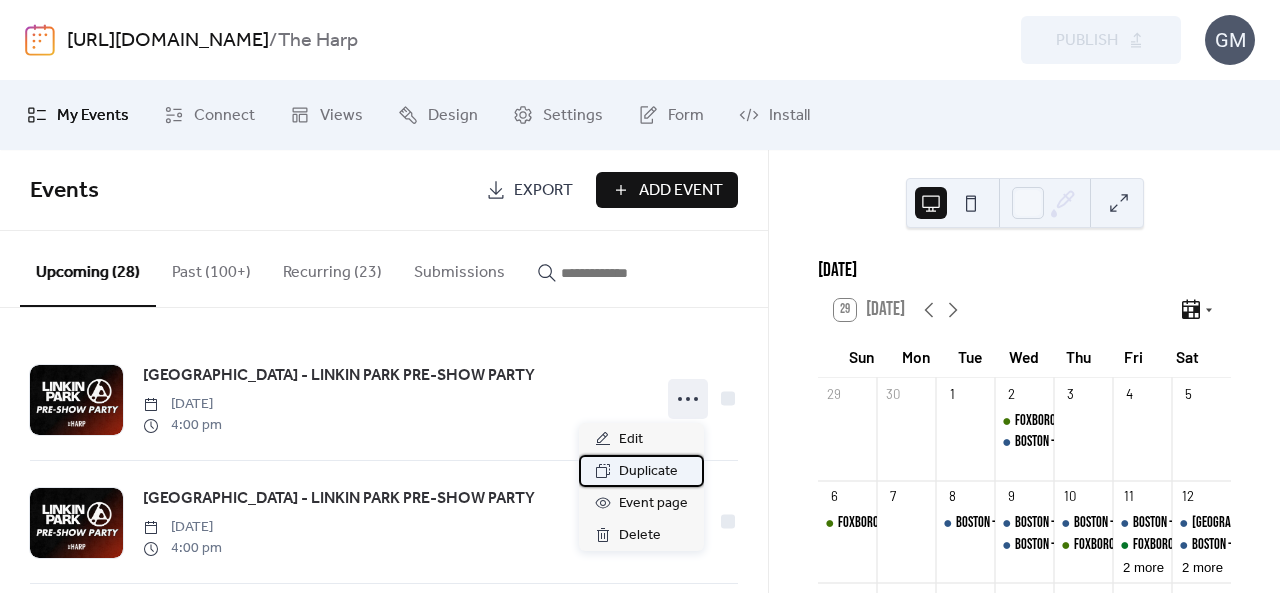 click on "Duplicate" at bounding box center [648, 472] 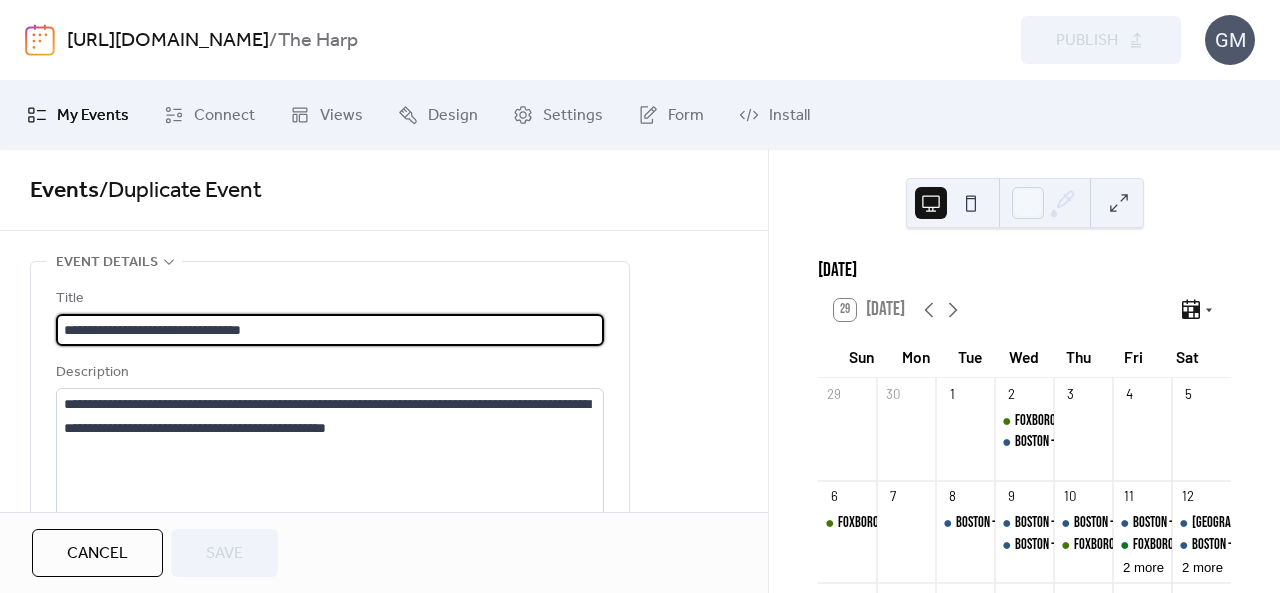 click on "**********" at bounding box center (330, 330) 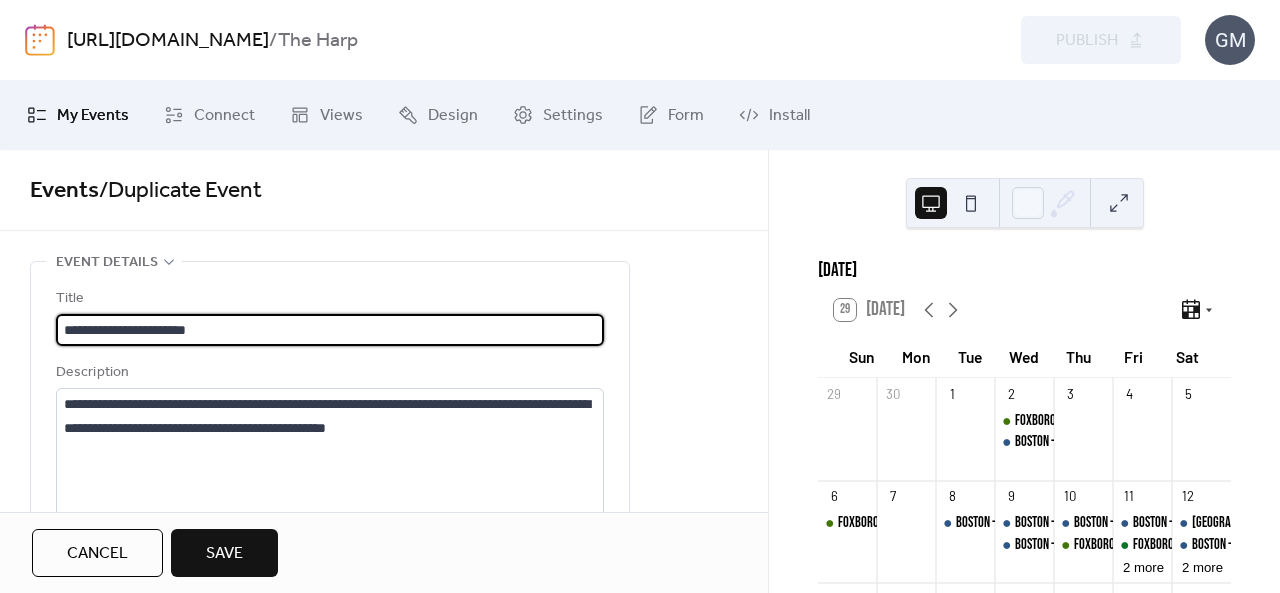 paste on "**********" 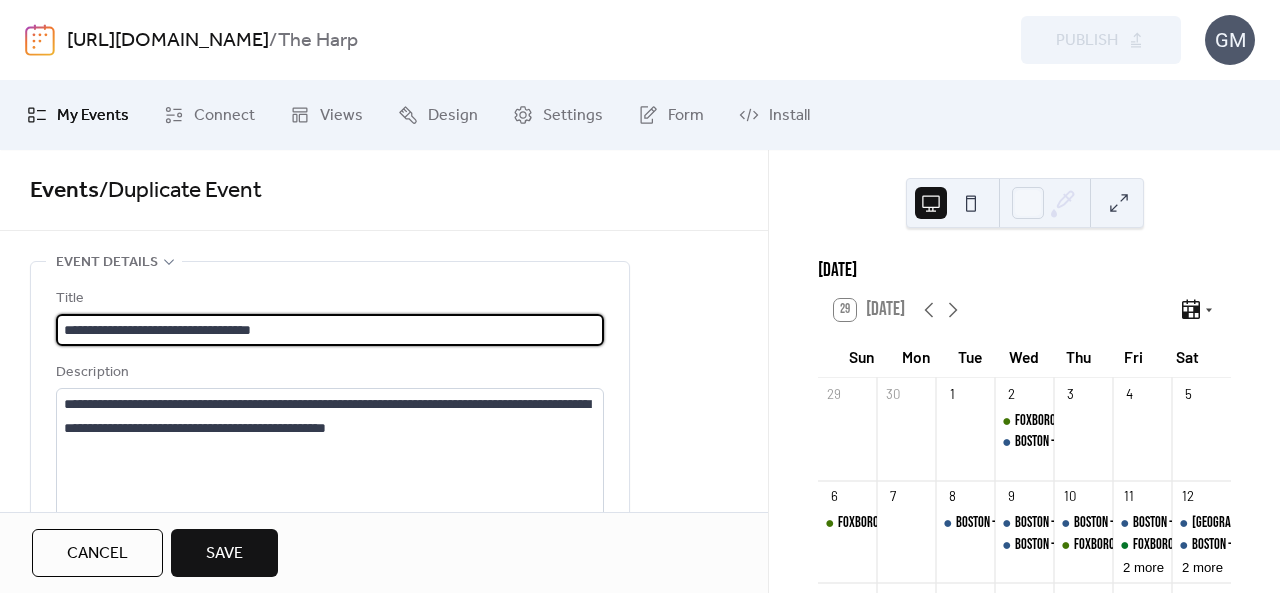 click on "**********" at bounding box center (330, 330) 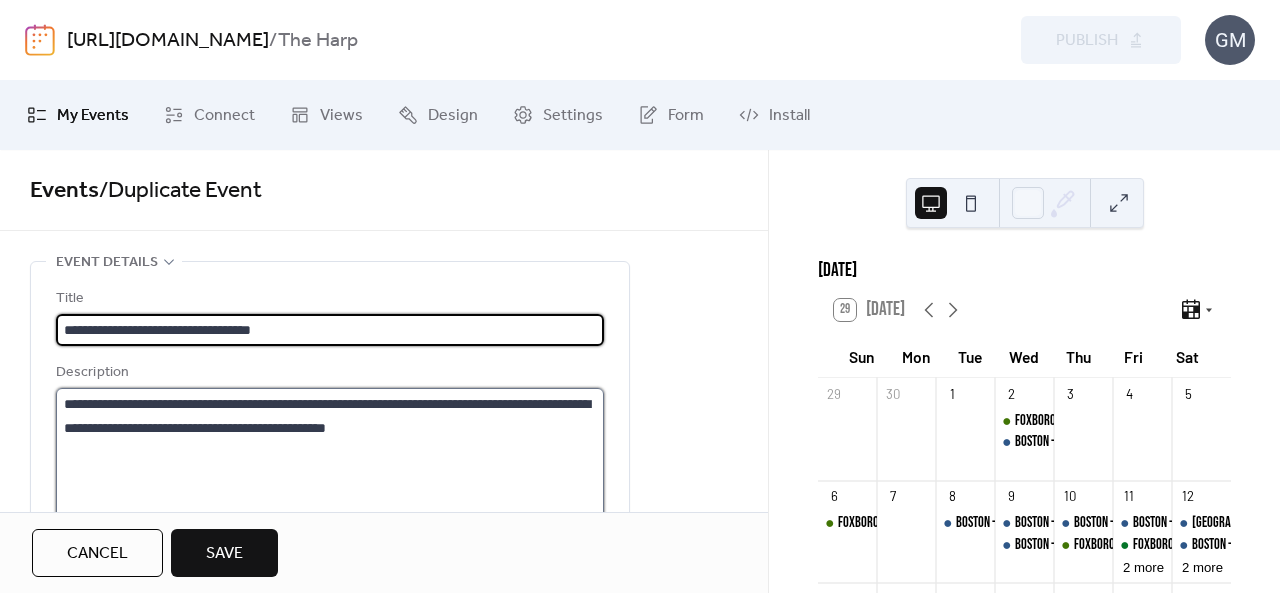 click on "**********" at bounding box center (330, 464) 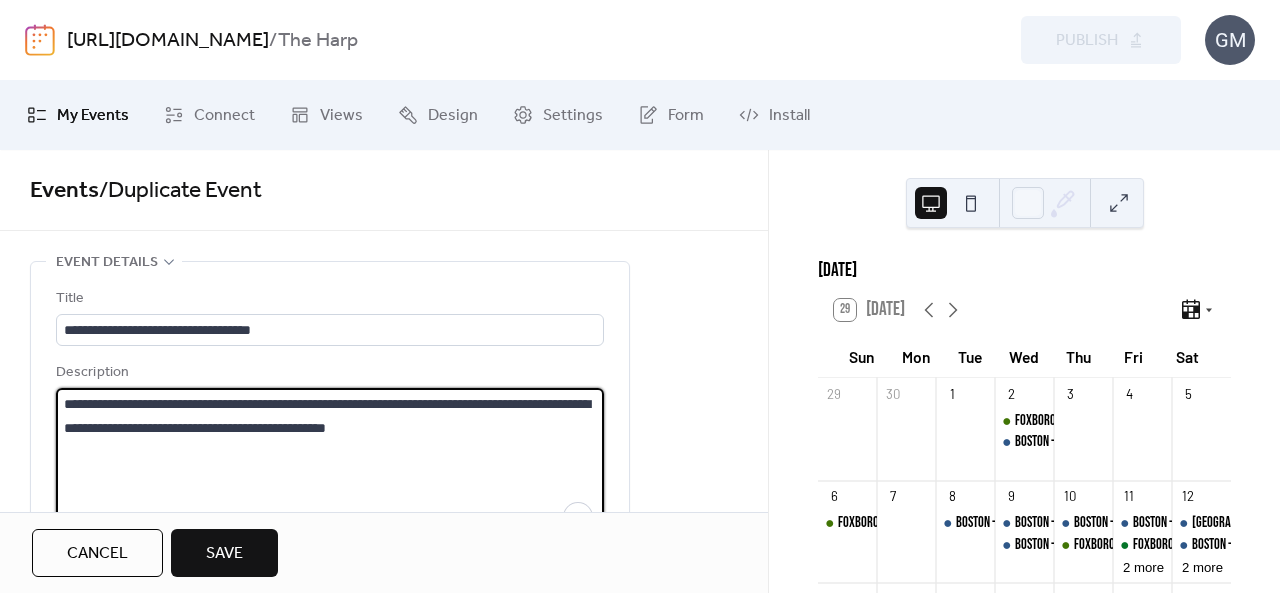 click on "**********" at bounding box center [330, 464] 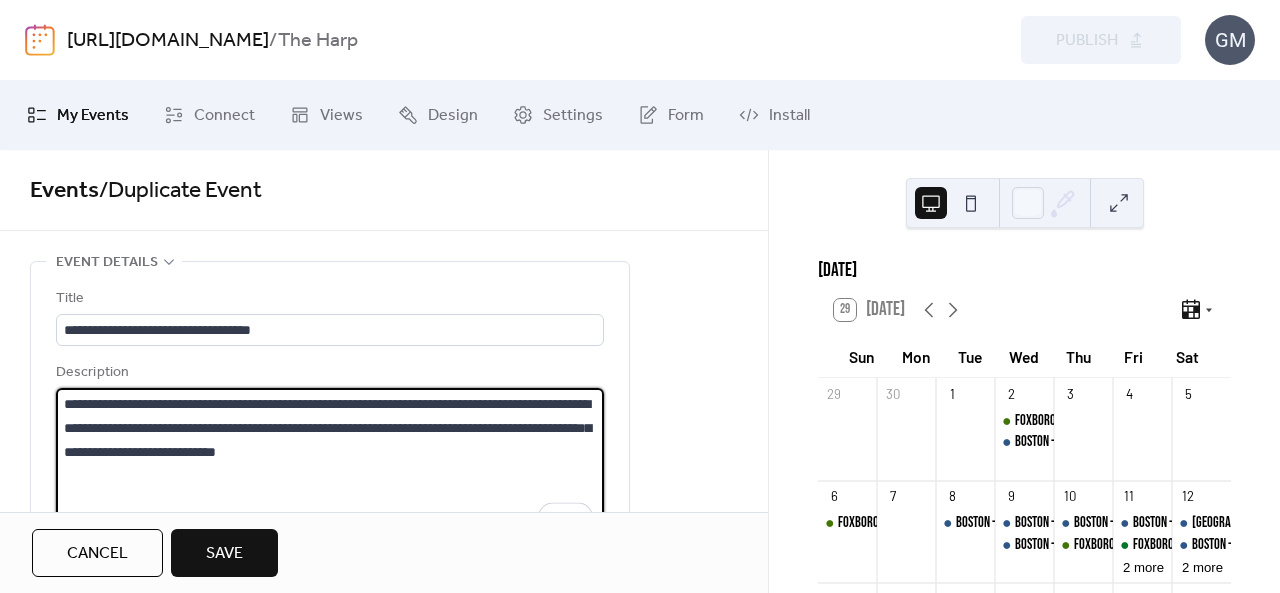 type on "**********" 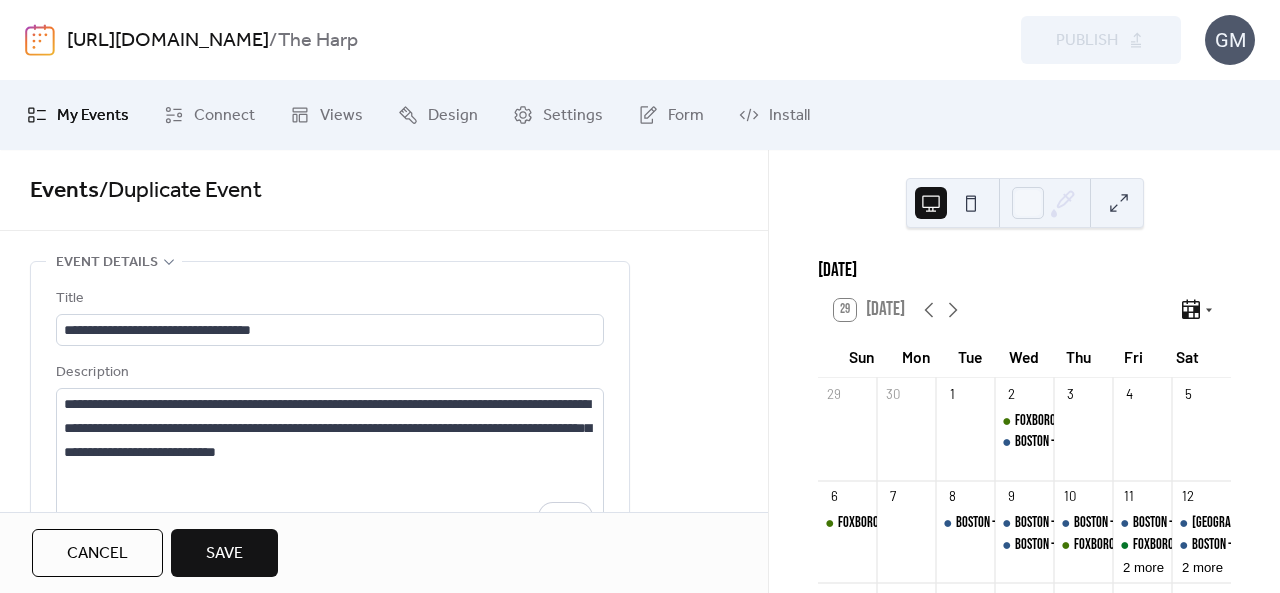 click on "**********" at bounding box center (384, 1033) 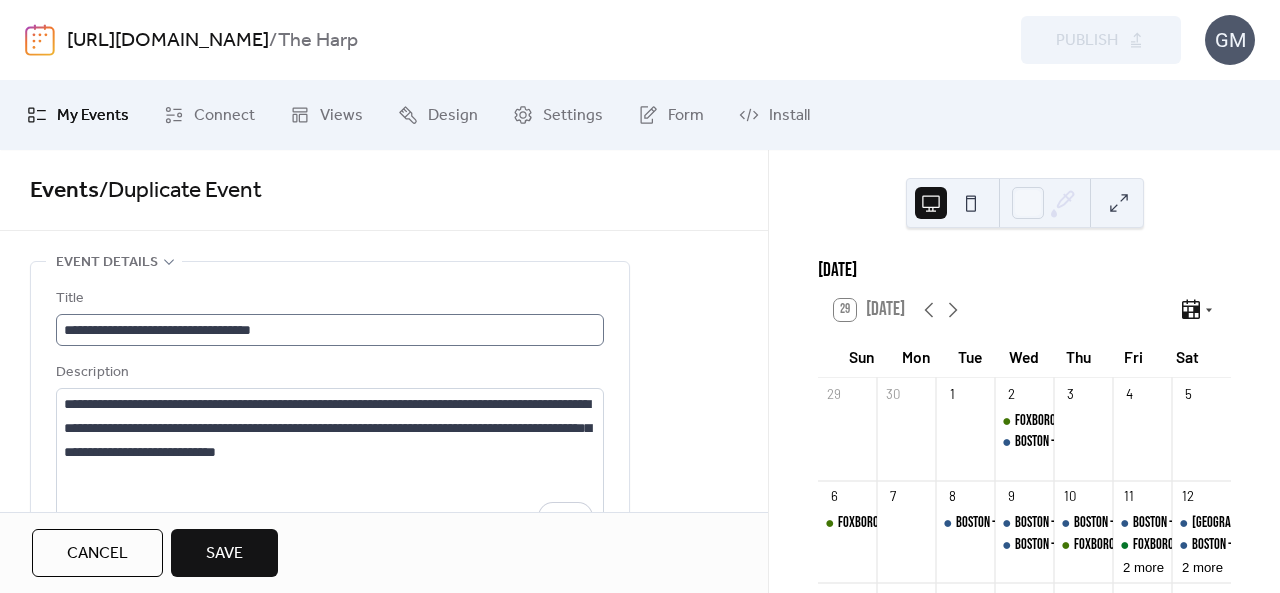 scroll, scrollTop: 1, scrollLeft: 0, axis: vertical 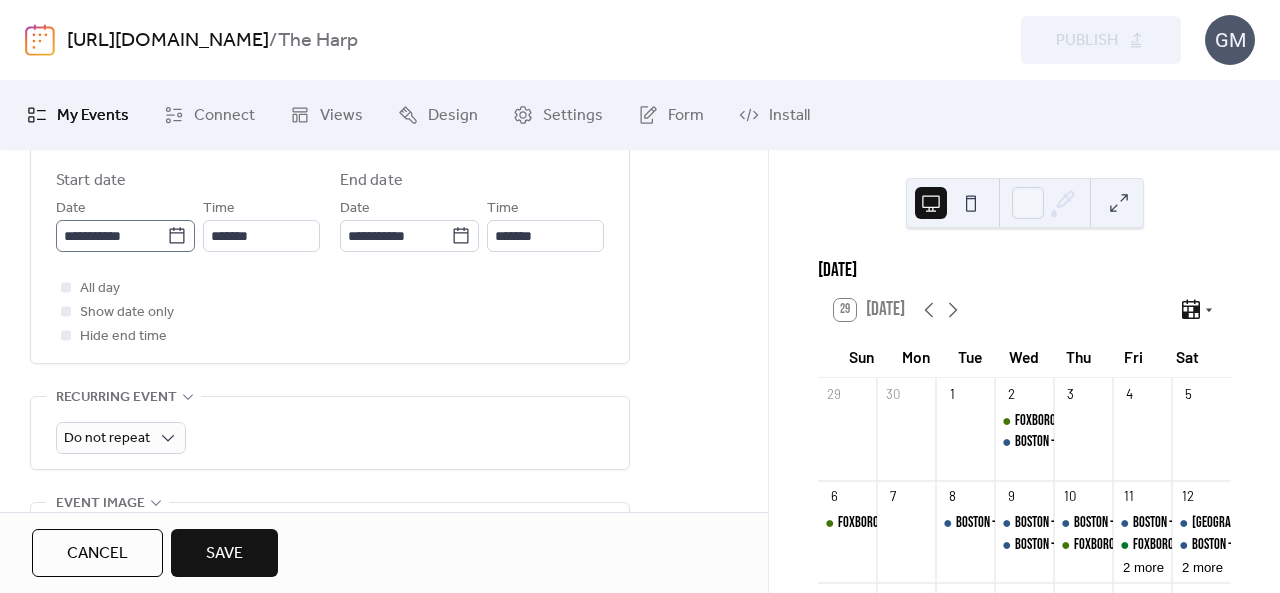 click 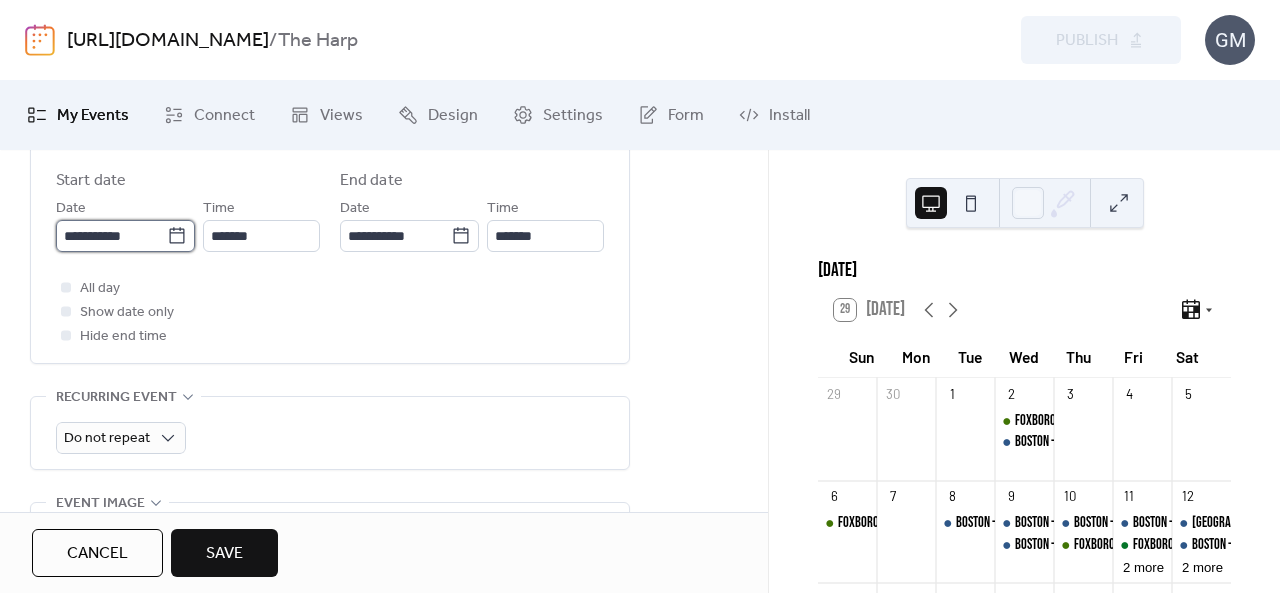 click on "**********" at bounding box center [111, 236] 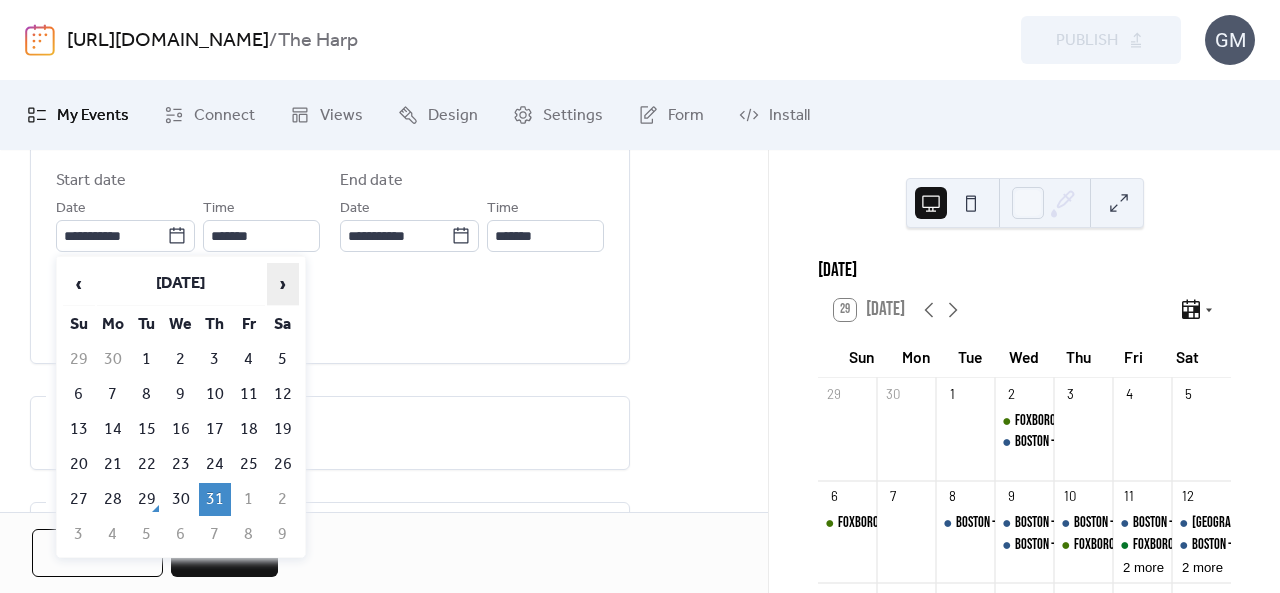 click on "›" at bounding box center (283, 284) 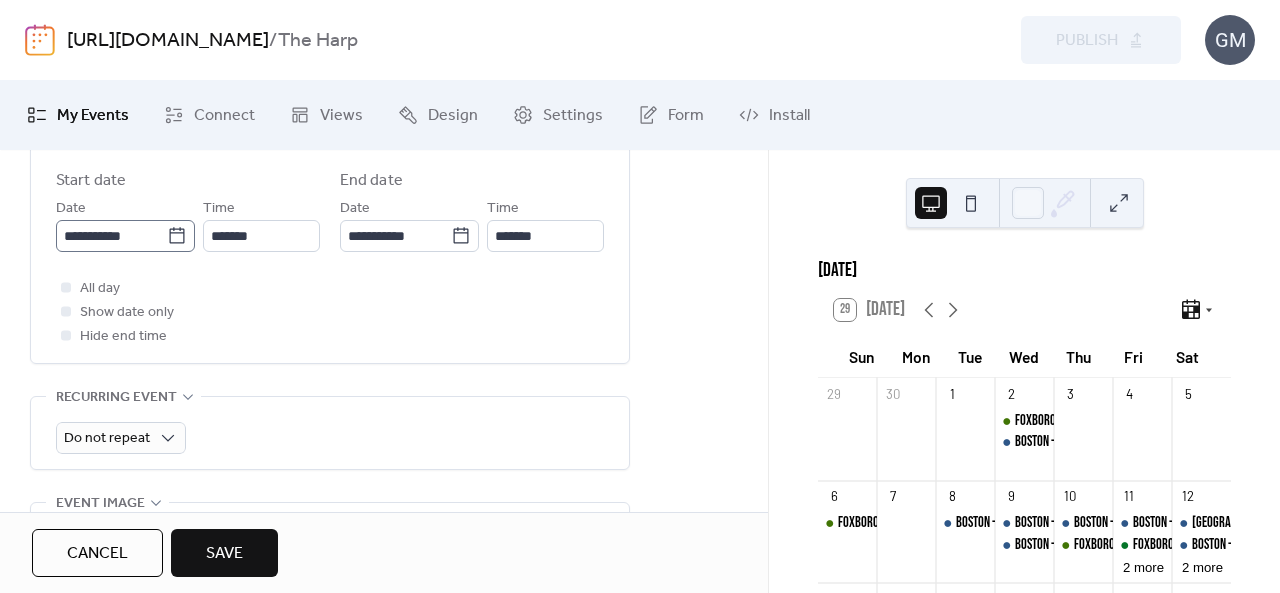 click 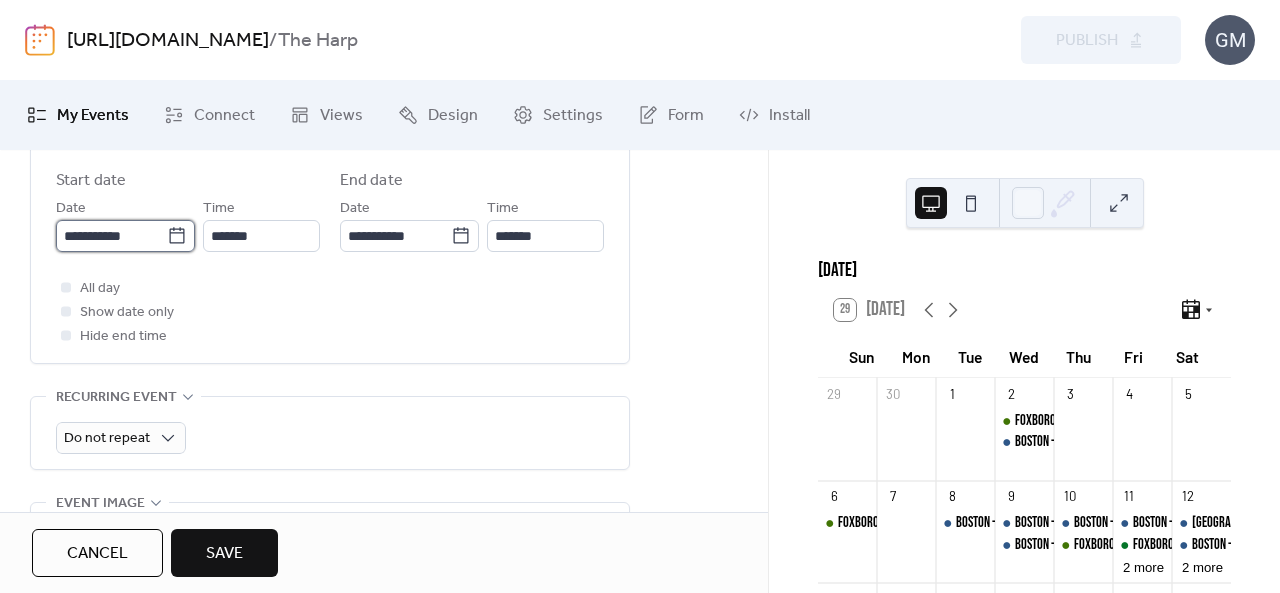 click on "**********" at bounding box center [111, 236] 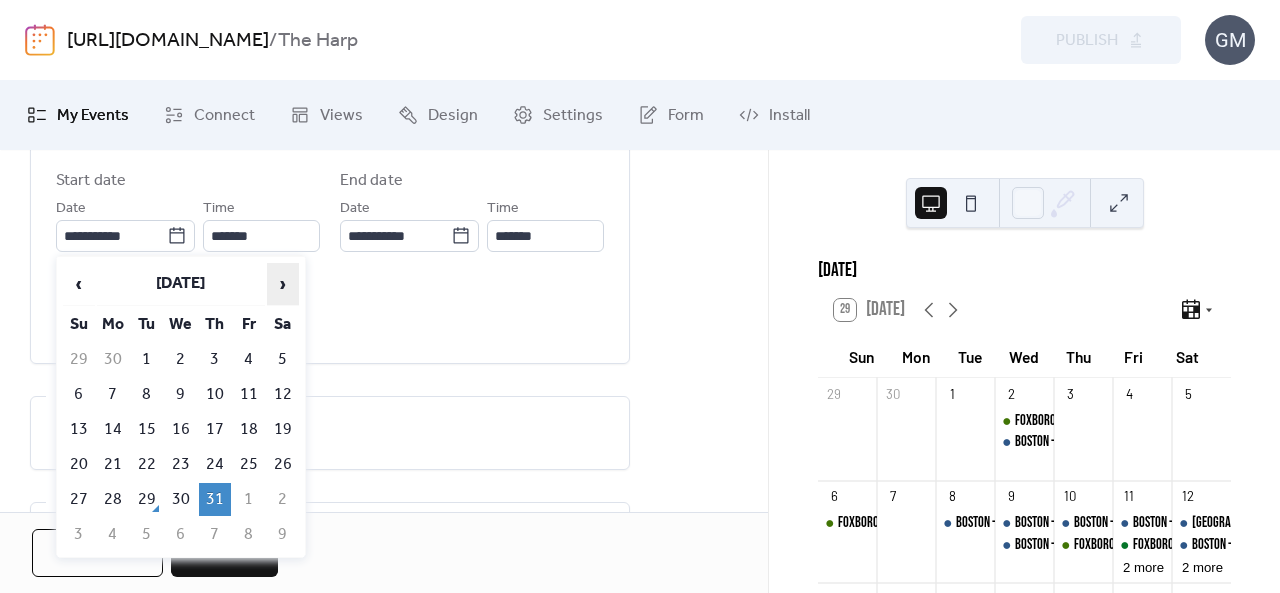 click on "›" at bounding box center (283, 284) 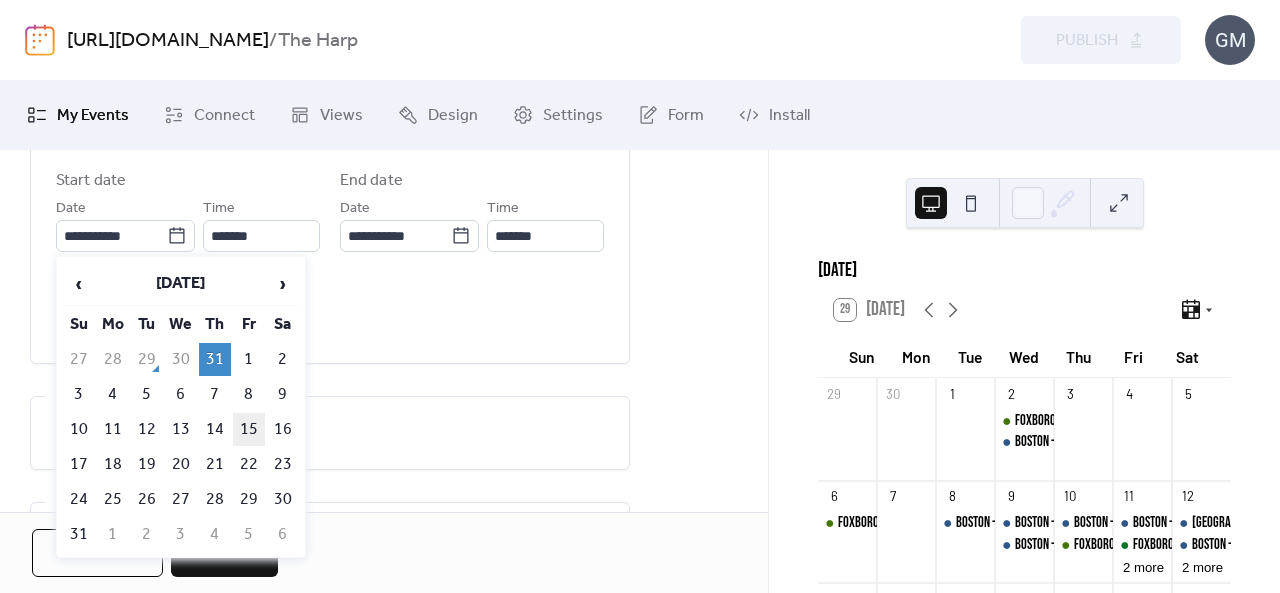click on "15" at bounding box center [249, 429] 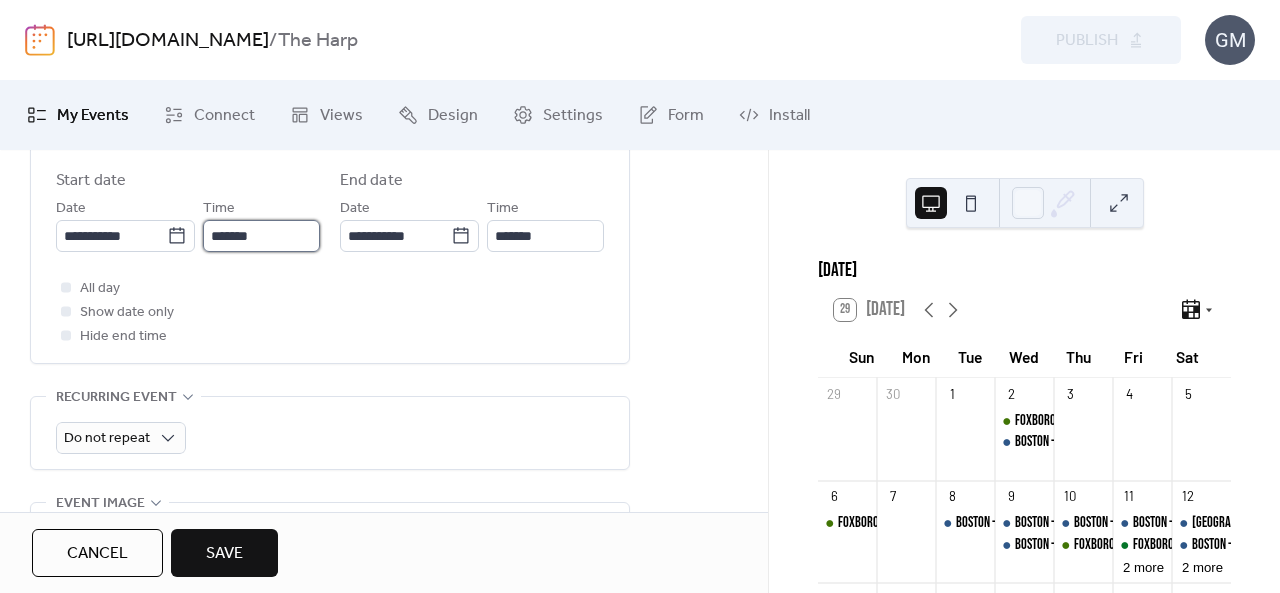 click on "*******" at bounding box center [261, 236] 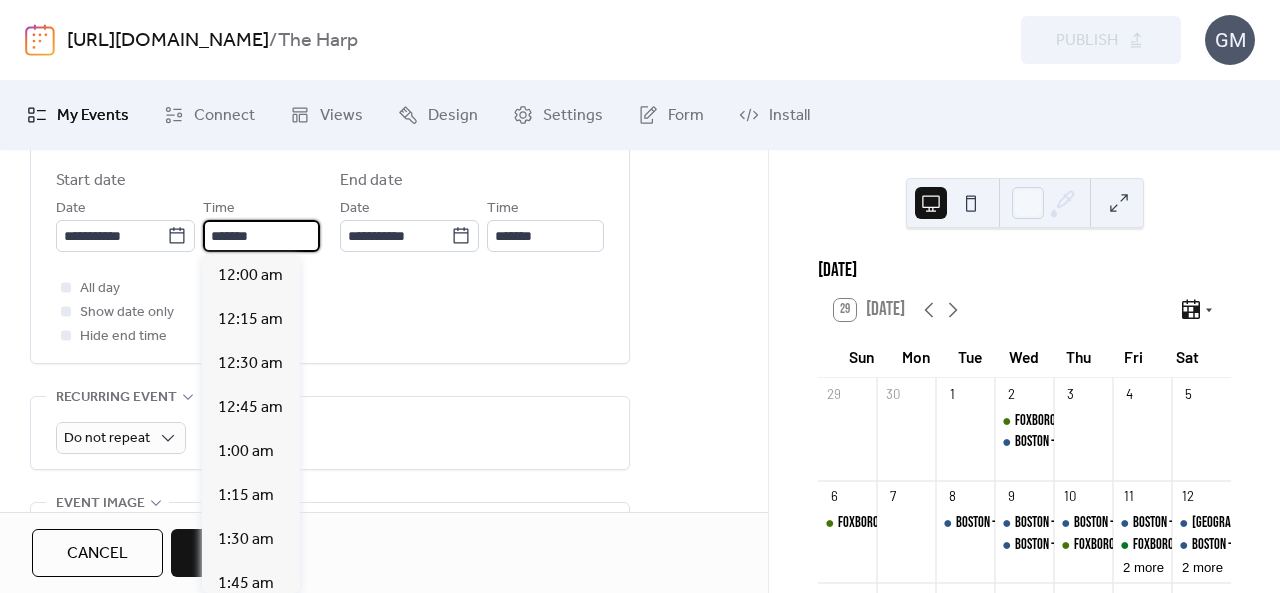 scroll, scrollTop: 2816, scrollLeft: 0, axis: vertical 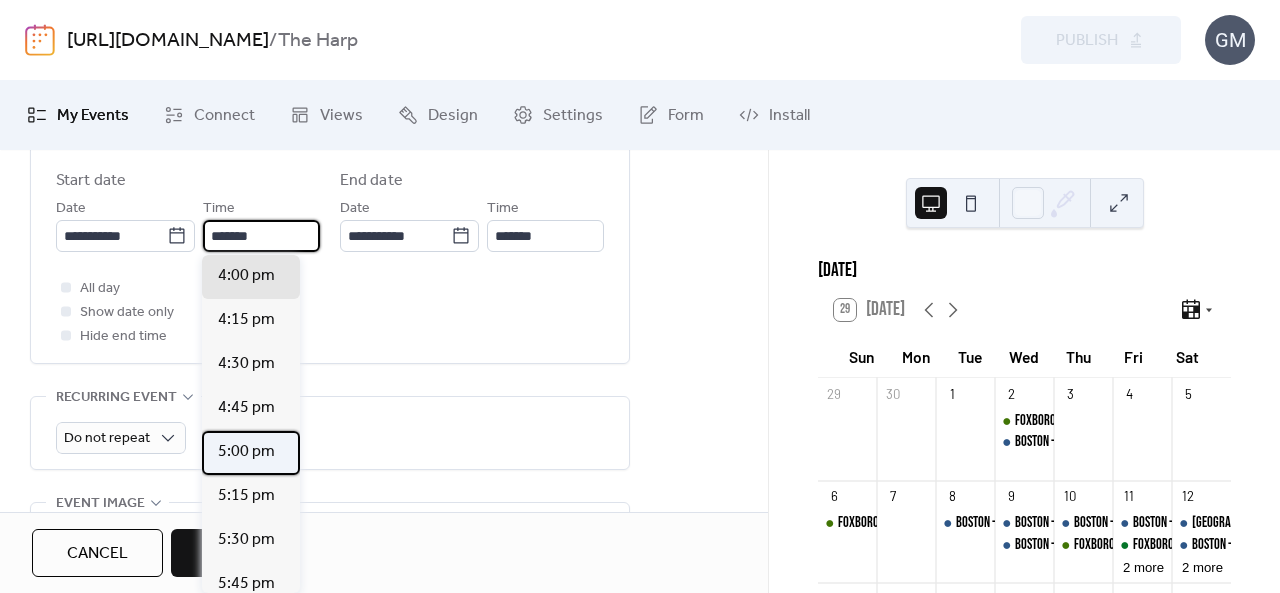 click on "5:00 pm" at bounding box center (246, 452) 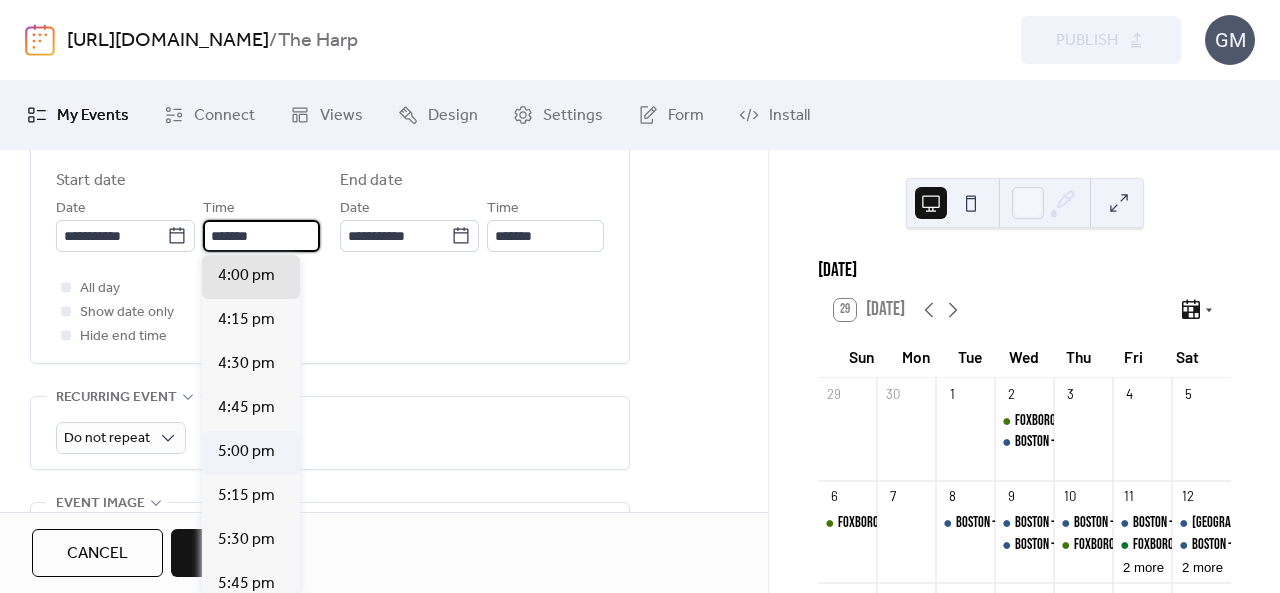 type on "*******" 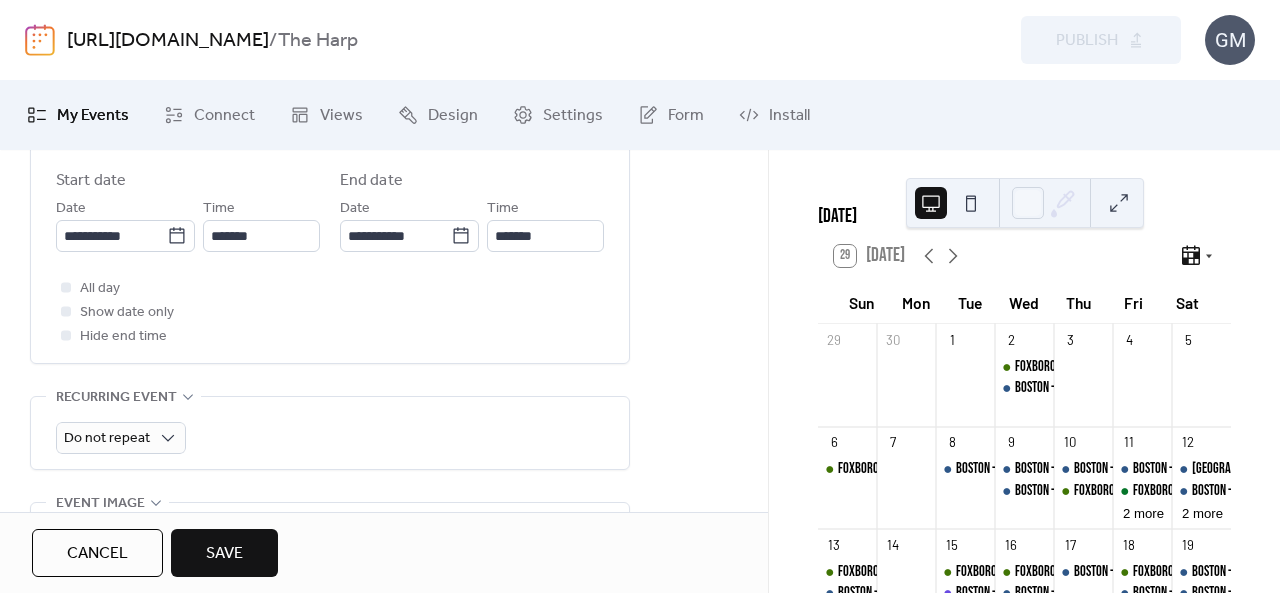scroll, scrollTop: 0, scrollLeft: 0, axis: both 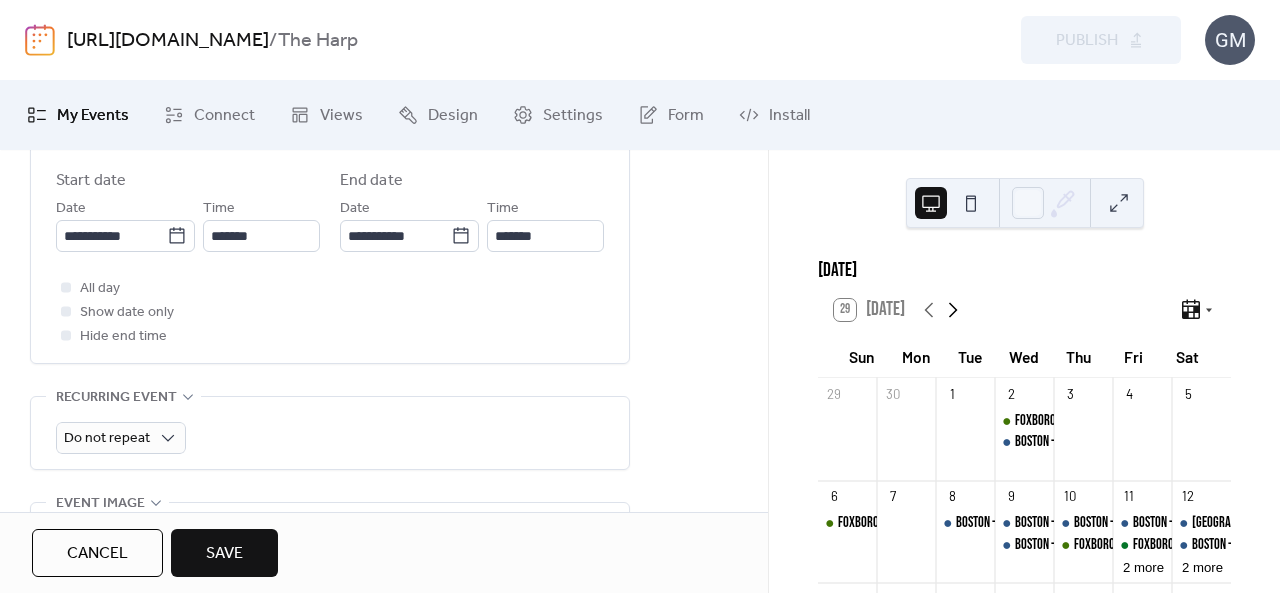 click 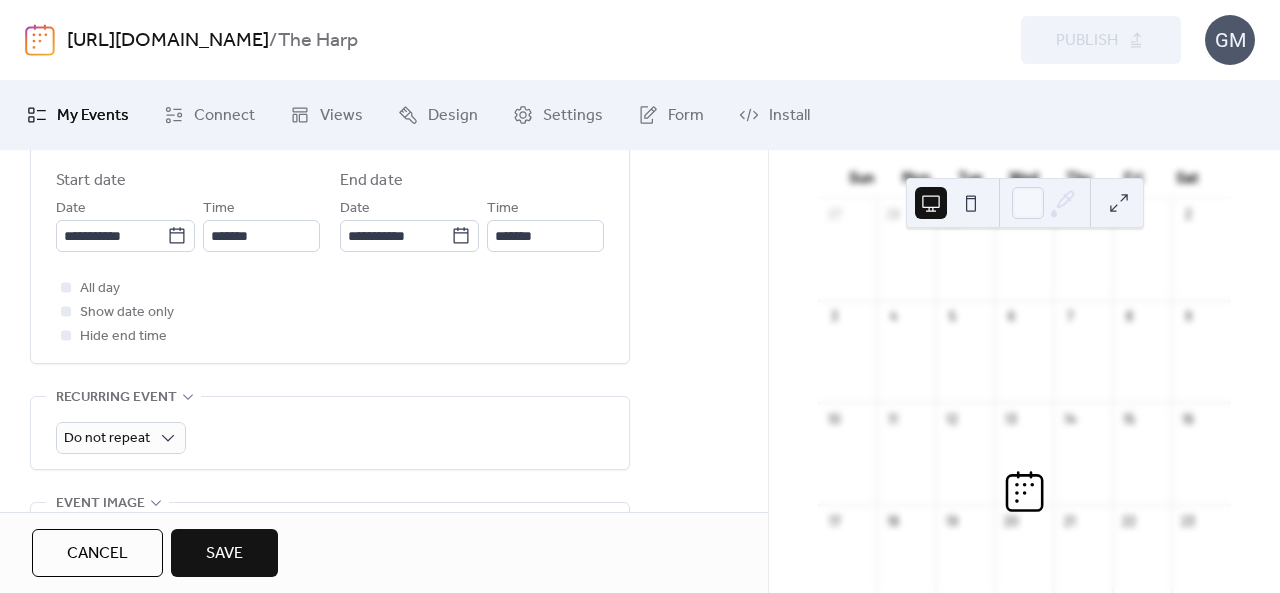 scroll, scrollTop: 200, scrollLeft: 0, axis: vertical 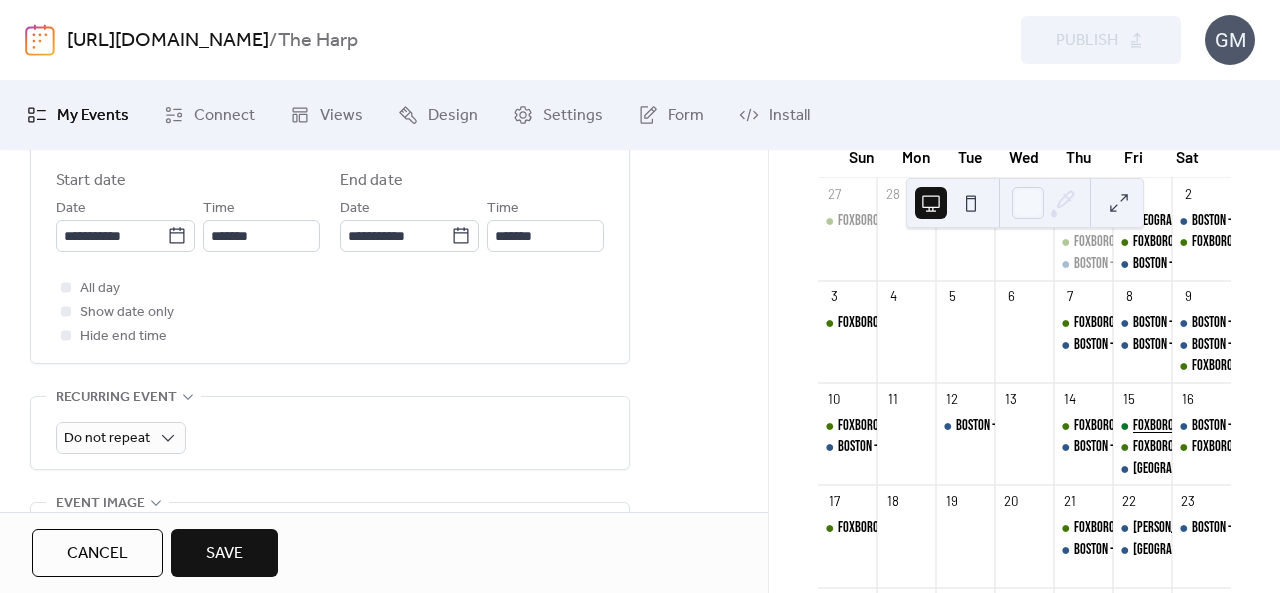 click on "FOXBORO -  Custom Hat Press Series" at bounding box center [1214, 426] 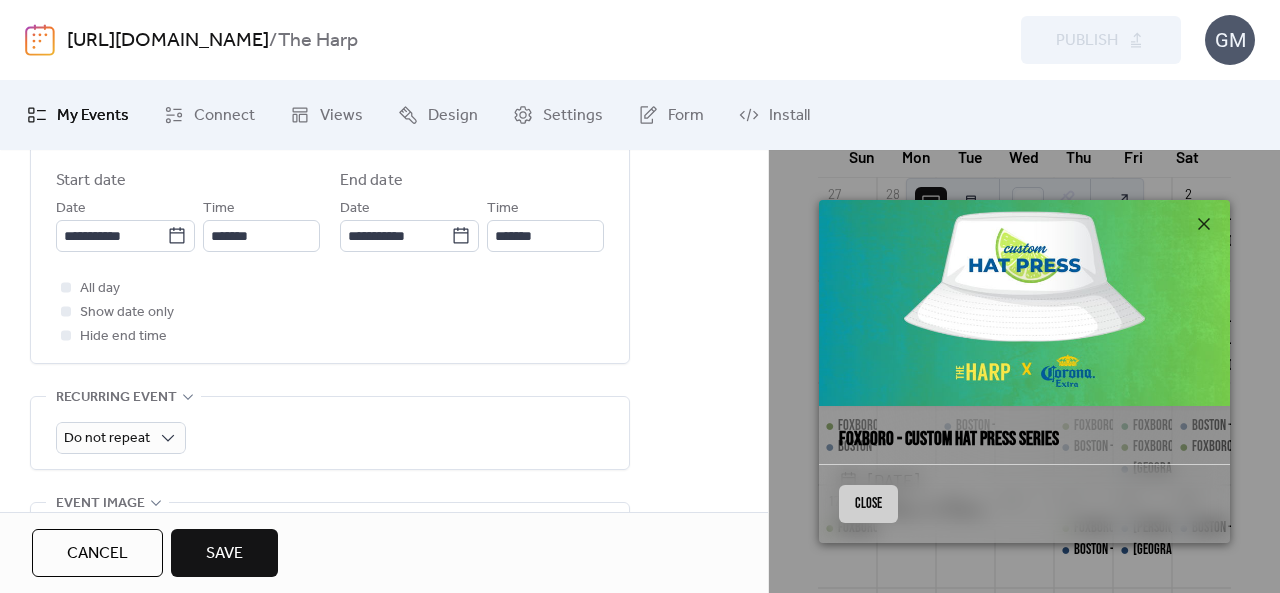 click on "Close" at bounding box center (868, 504) 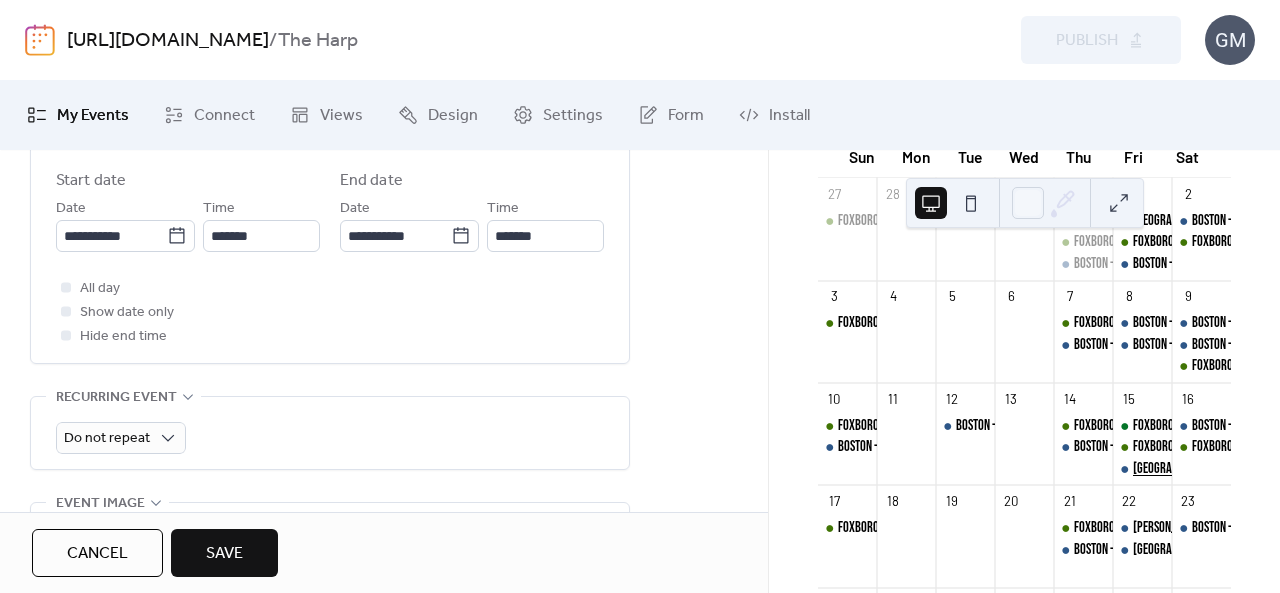 click on "[GEOGRAPHIC_DATA] - BEANTOWN BOYS" at bounding box center [1218, 469] 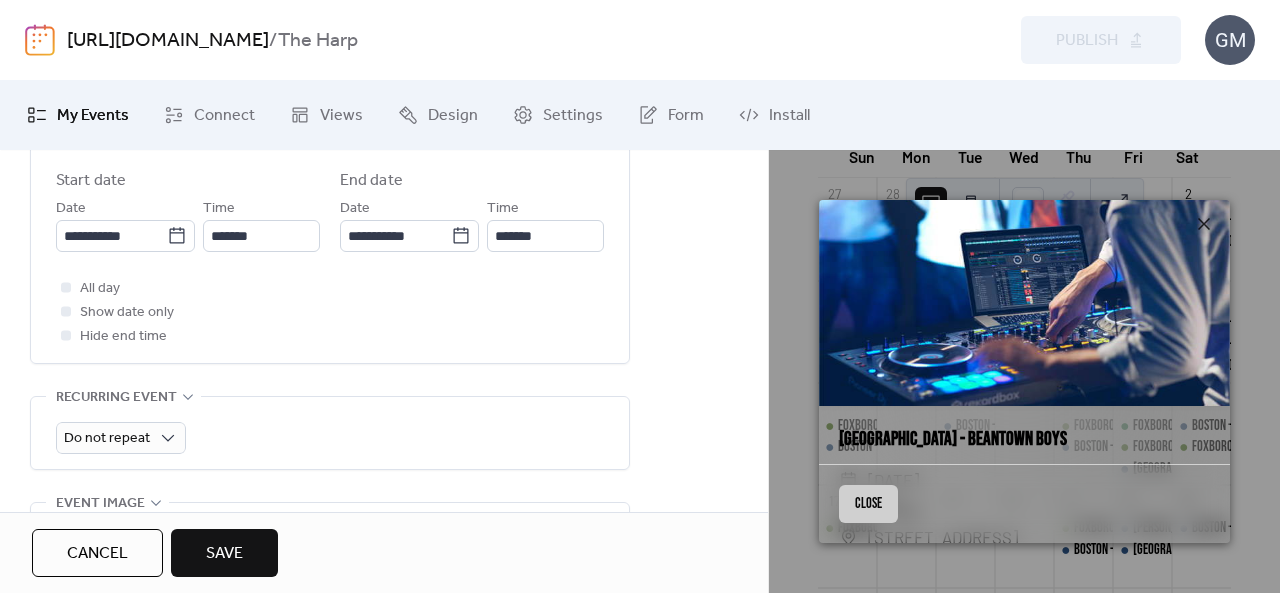 click on "Close" at bounding box center (868, 504) 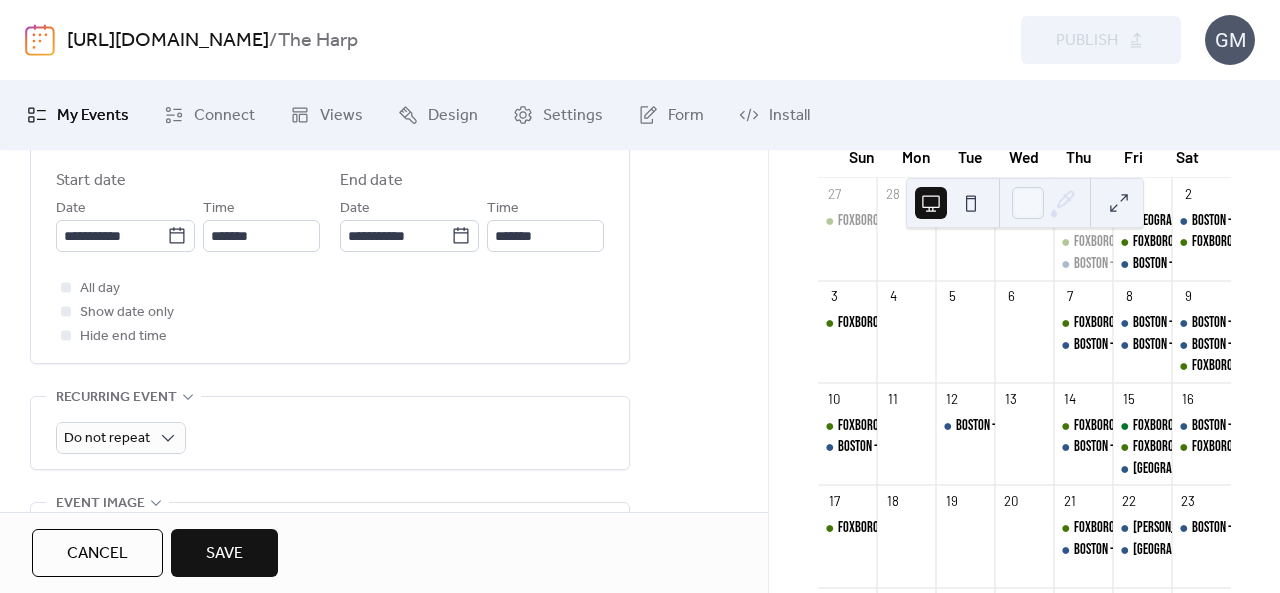 click on "Save" at bounding box center (224, 553) 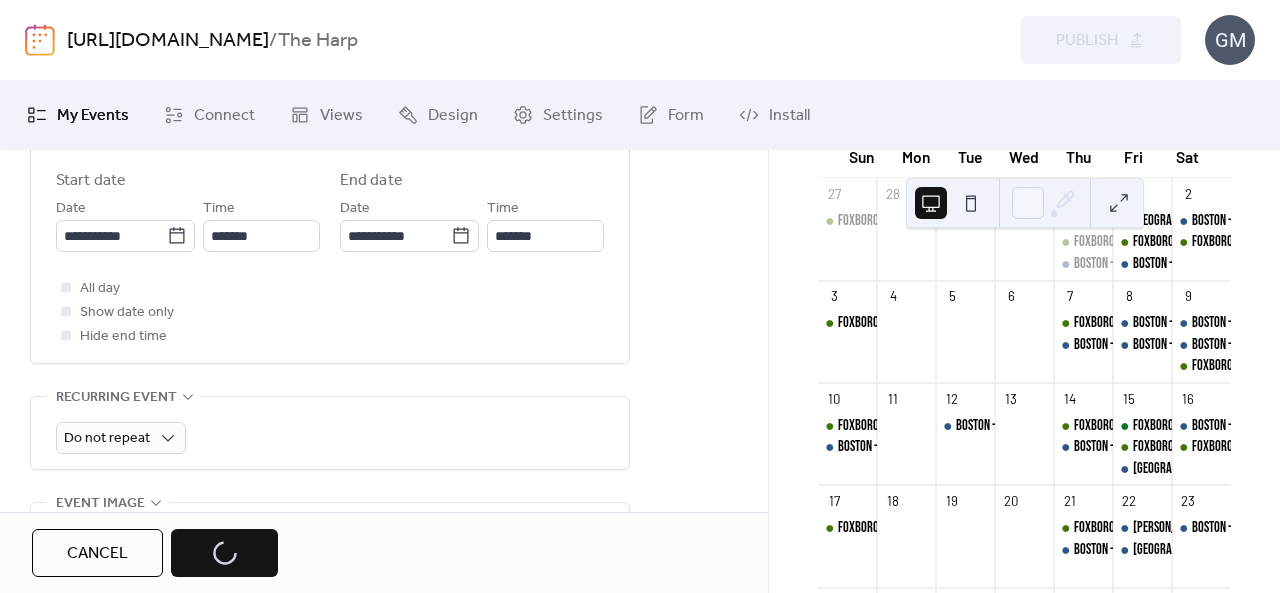 scroll, scrollTop: 812, scrollLeft: 0, axis: vertical 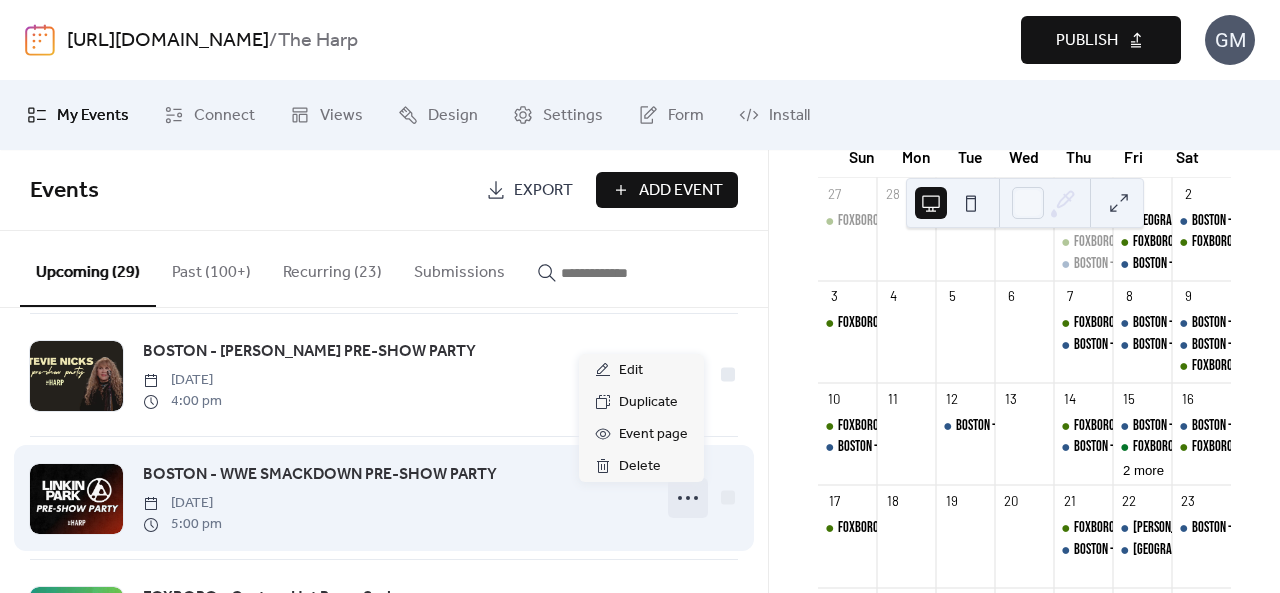 click 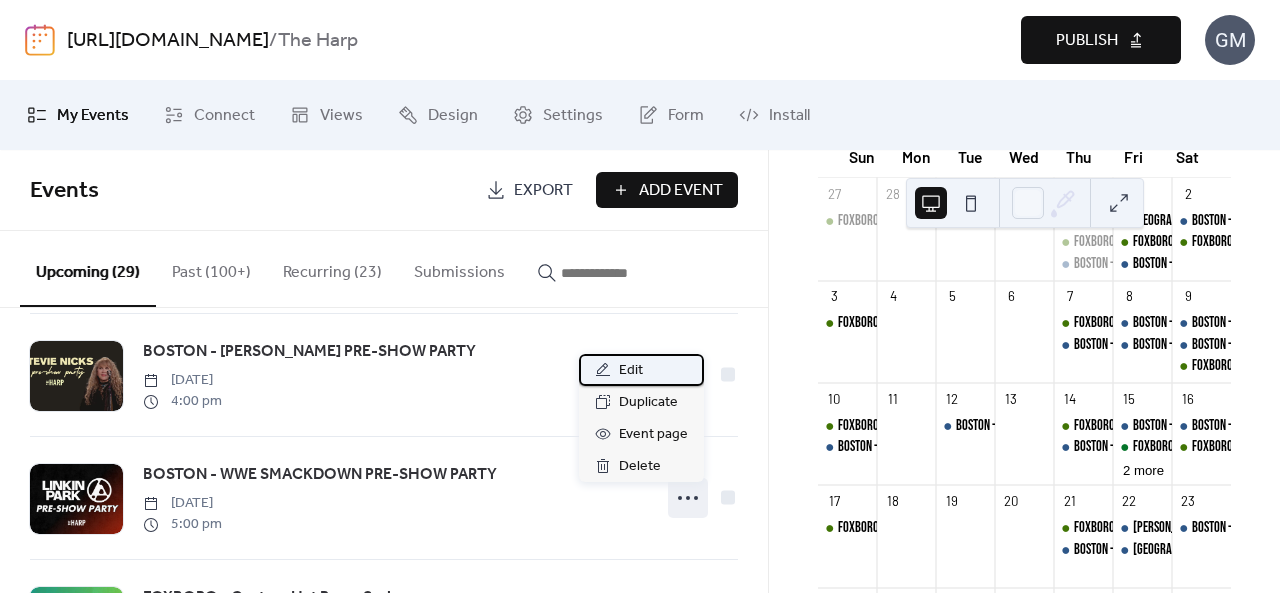 click on "Edit" at bounding box center [641, 370] 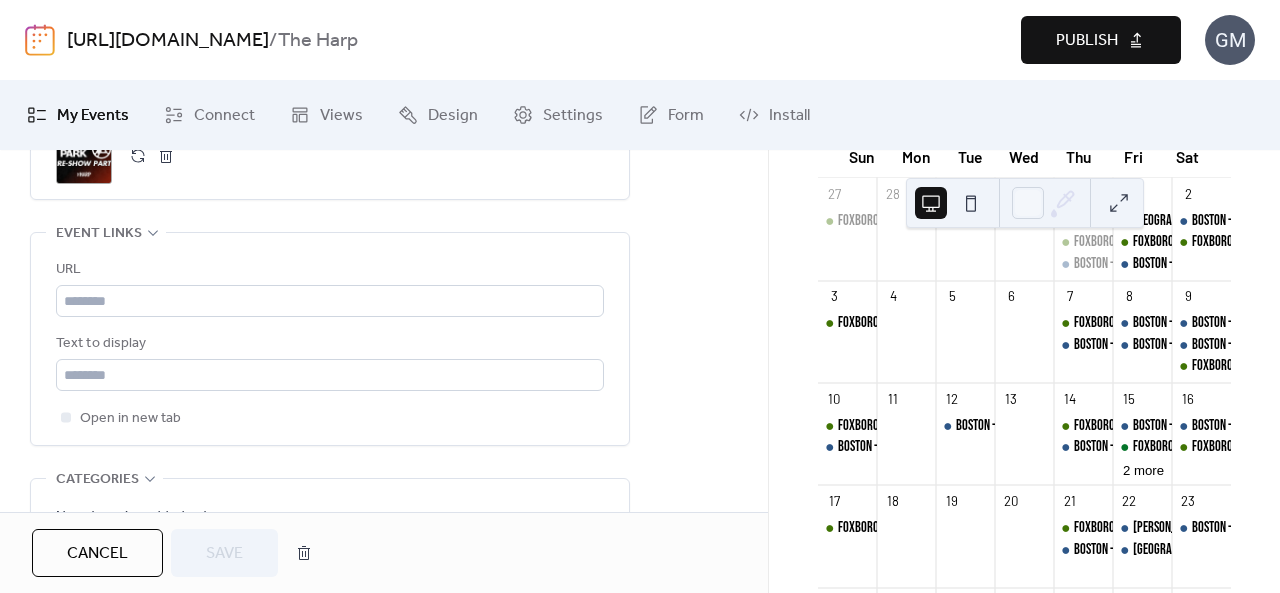 scroll, scrollTop: 900, scrollLeft: 0, axis: vertical 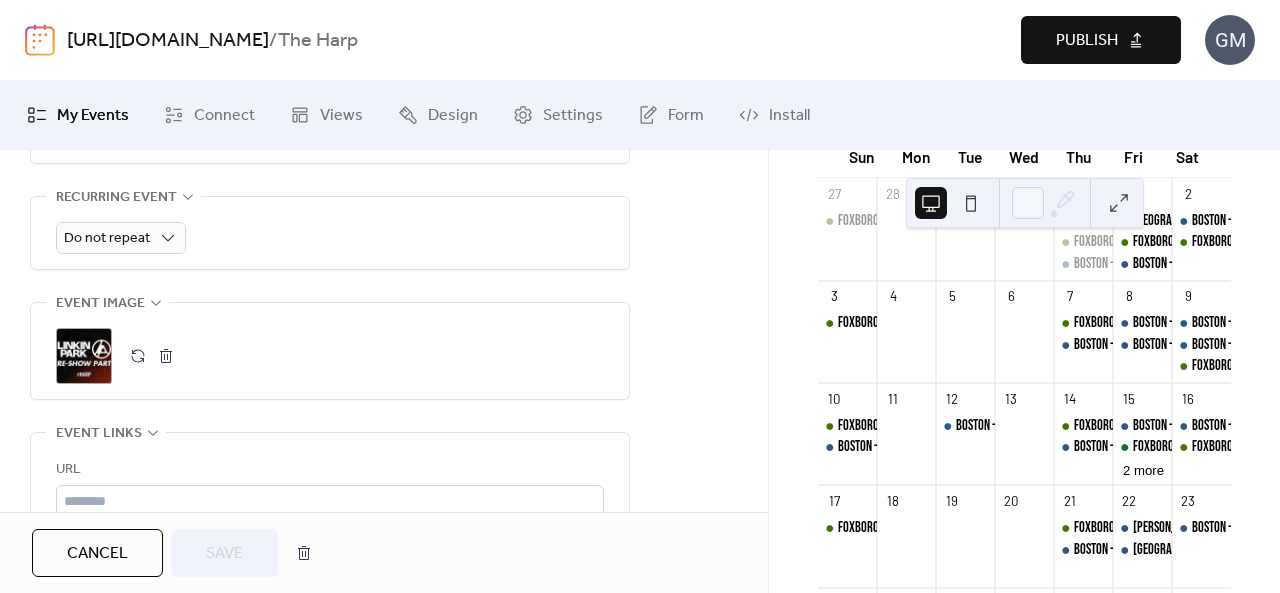 click at bounding box center [166, 356] 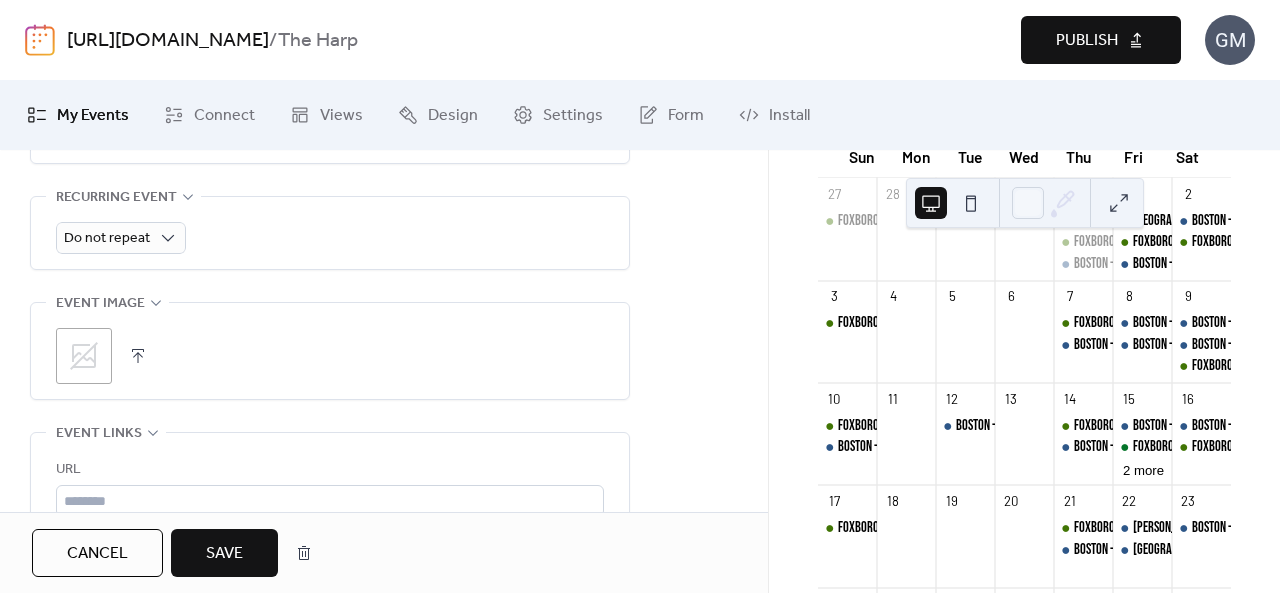 click on ";" at bounding box center (84, 356) 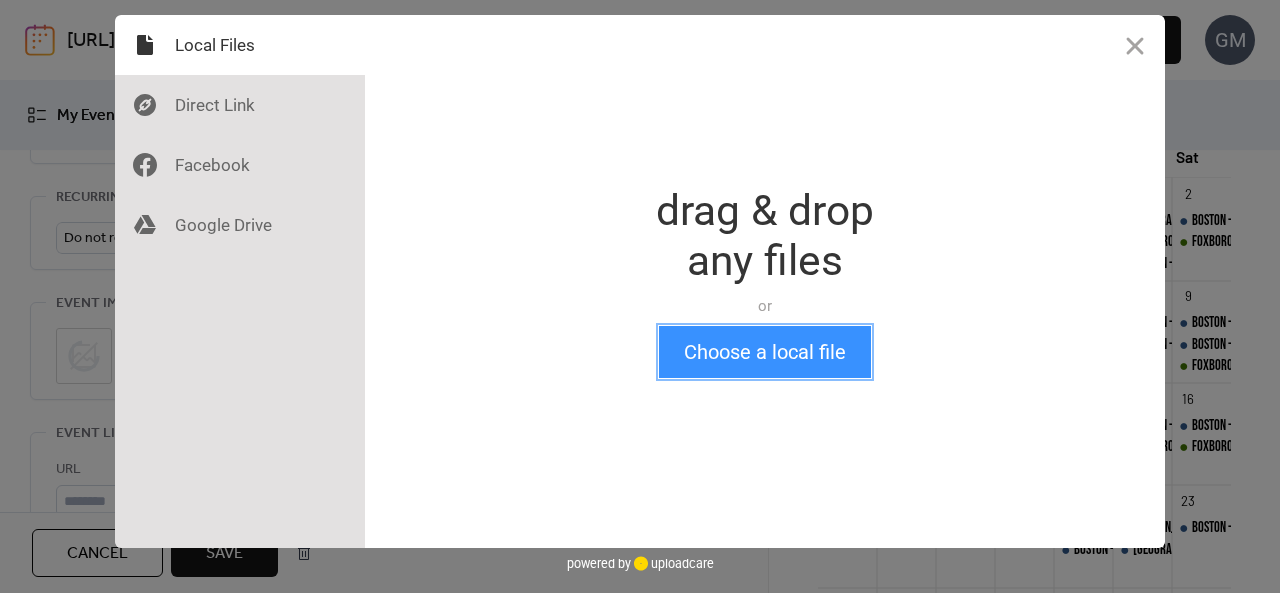 click on "Choose a local file" at bounding box center [765, 352] 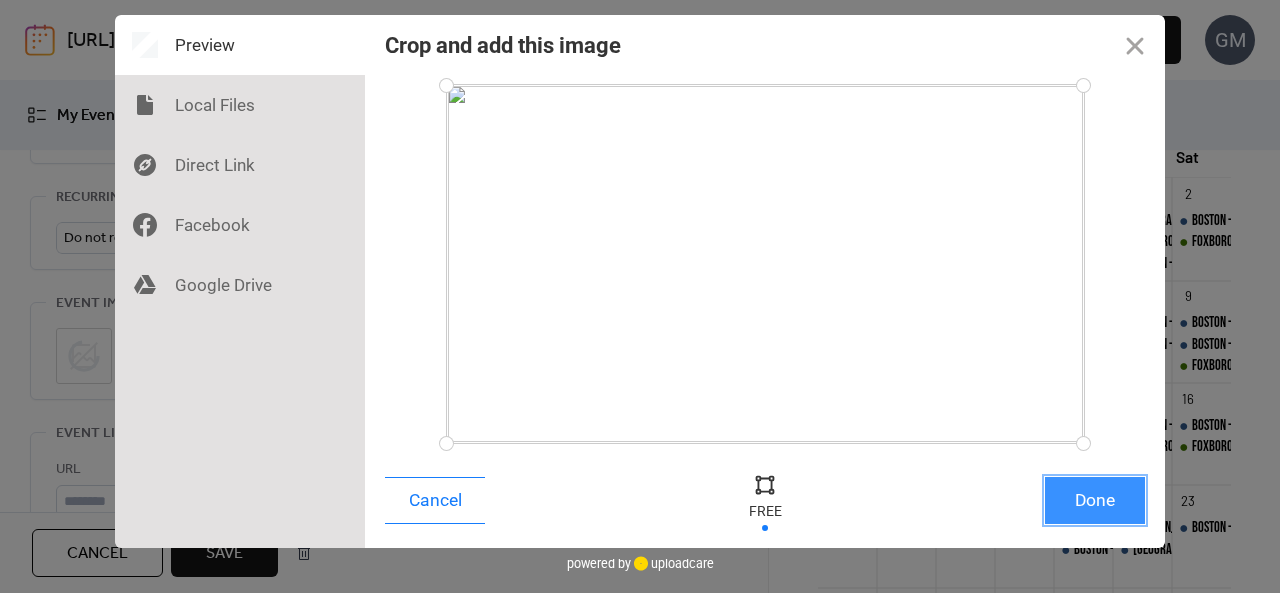 click on "Done" at bounding box center (1095, 500) 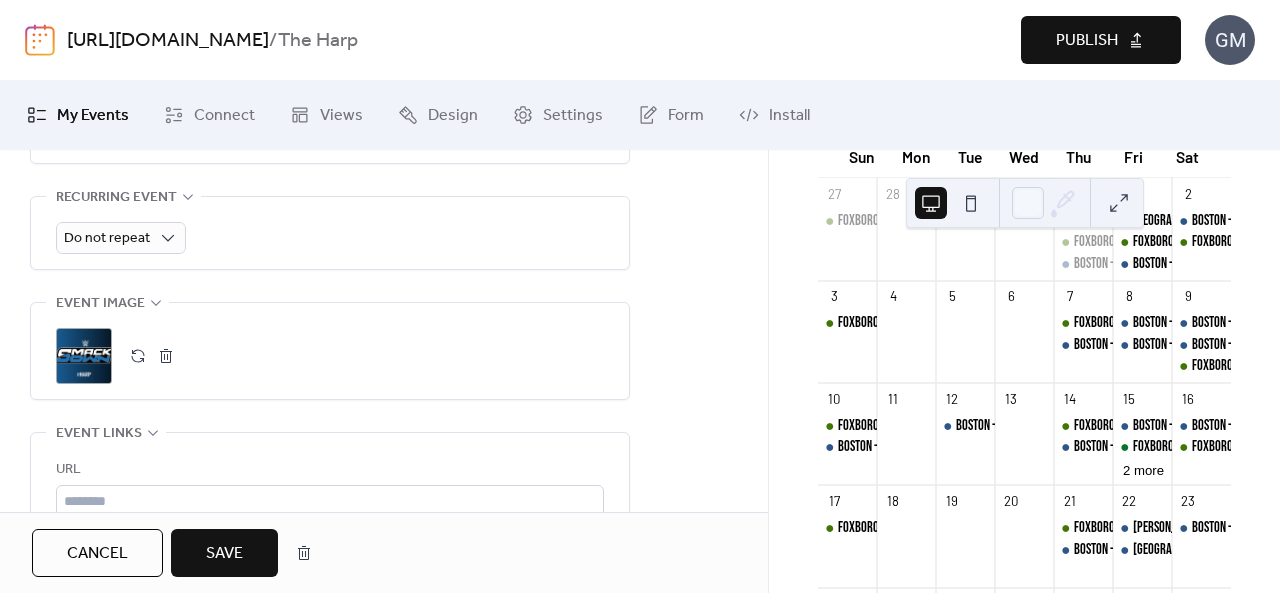 click on "Save" at bounding box center (224, 553) 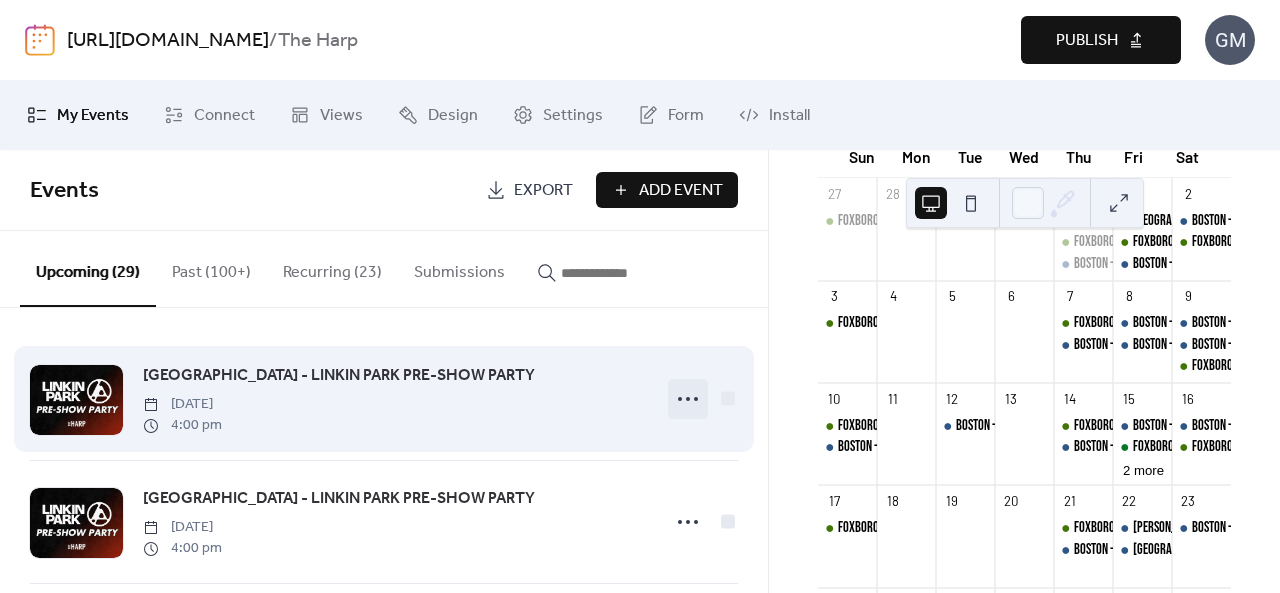 click 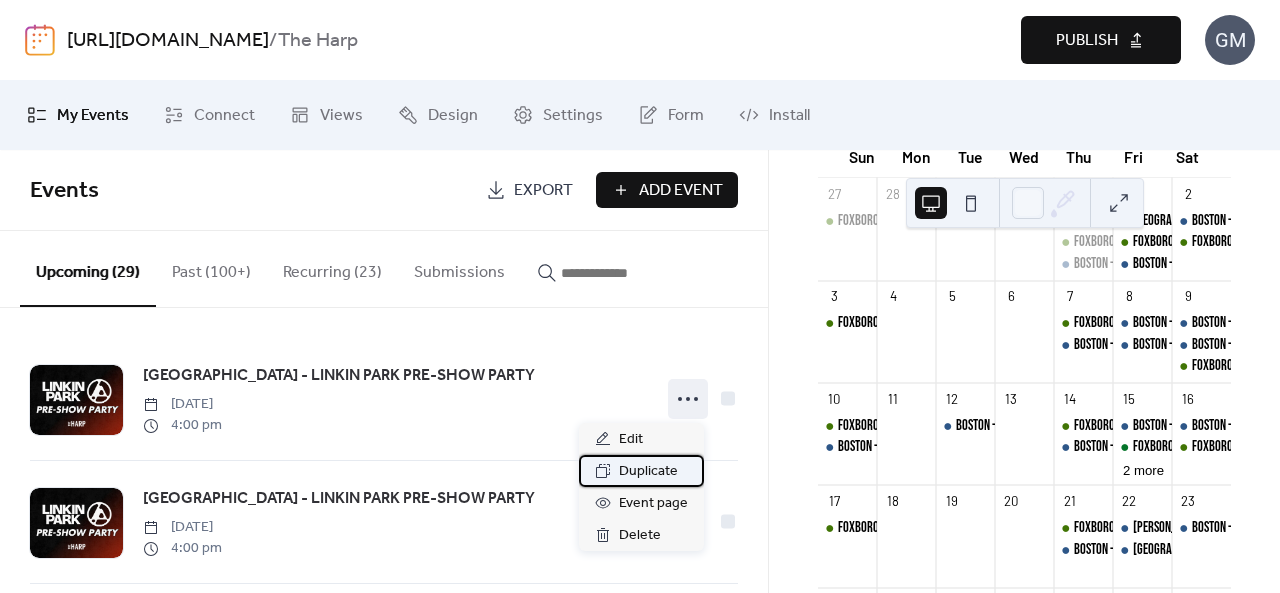 click on "Duplicate" at bounding box center [648, 472] 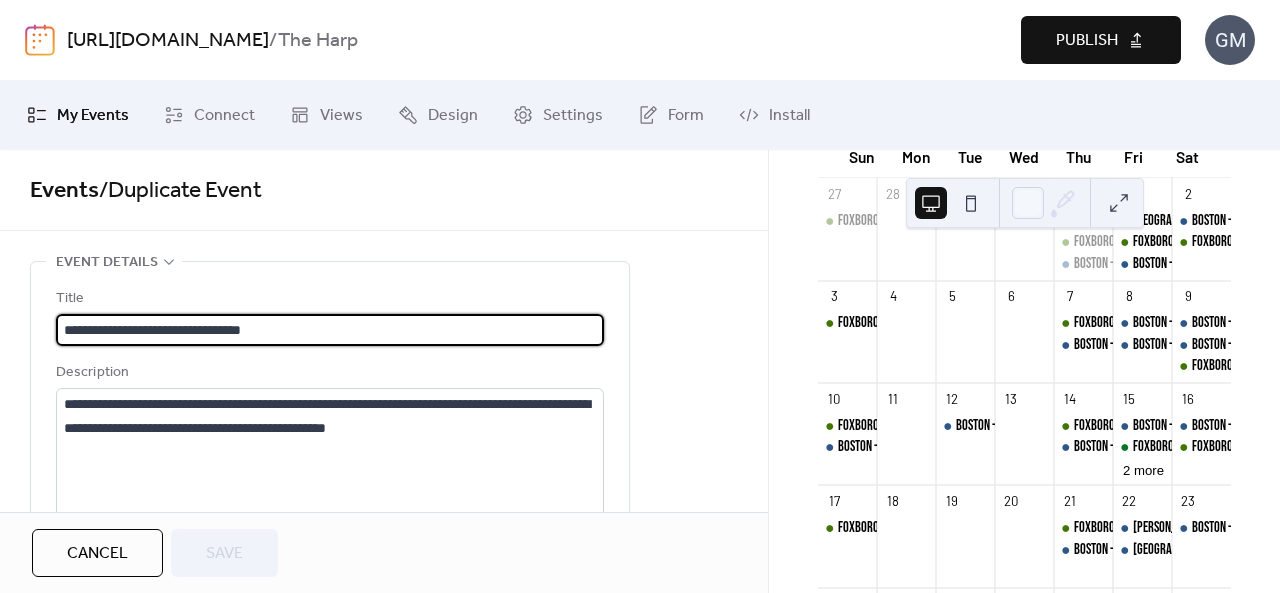 drag, startPoint x: 210, startPoint y: 329, endPoint x: 129, endPoint y: 329, distance: 81 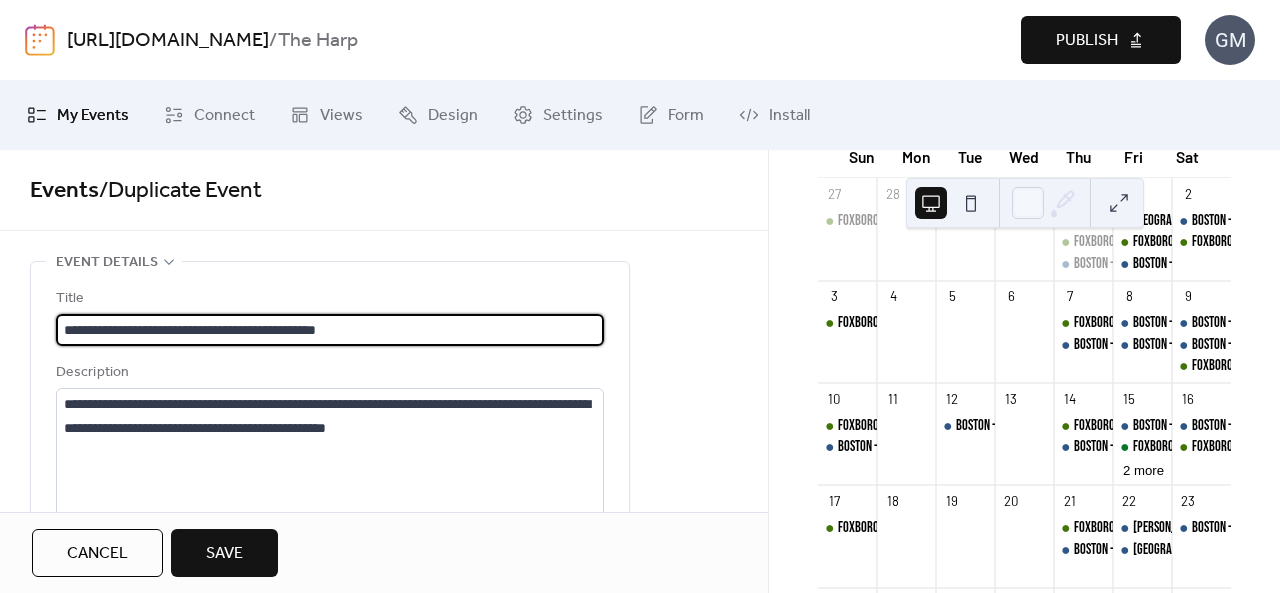 type on "**********" 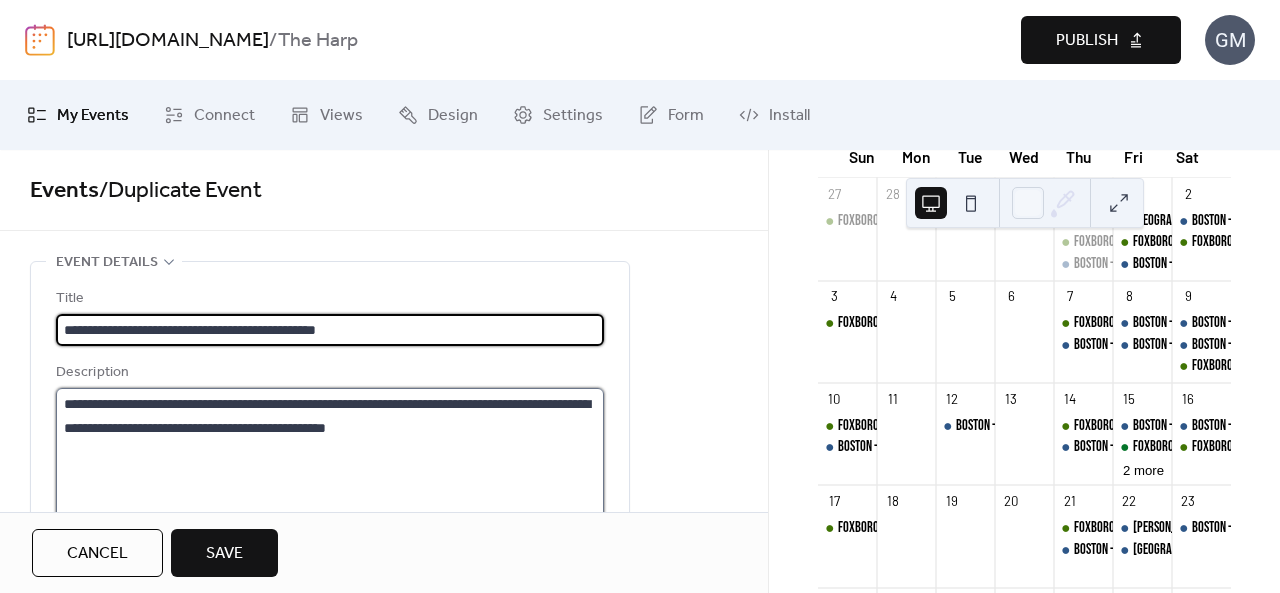 click on "**********" at bounding box center (330, 464) 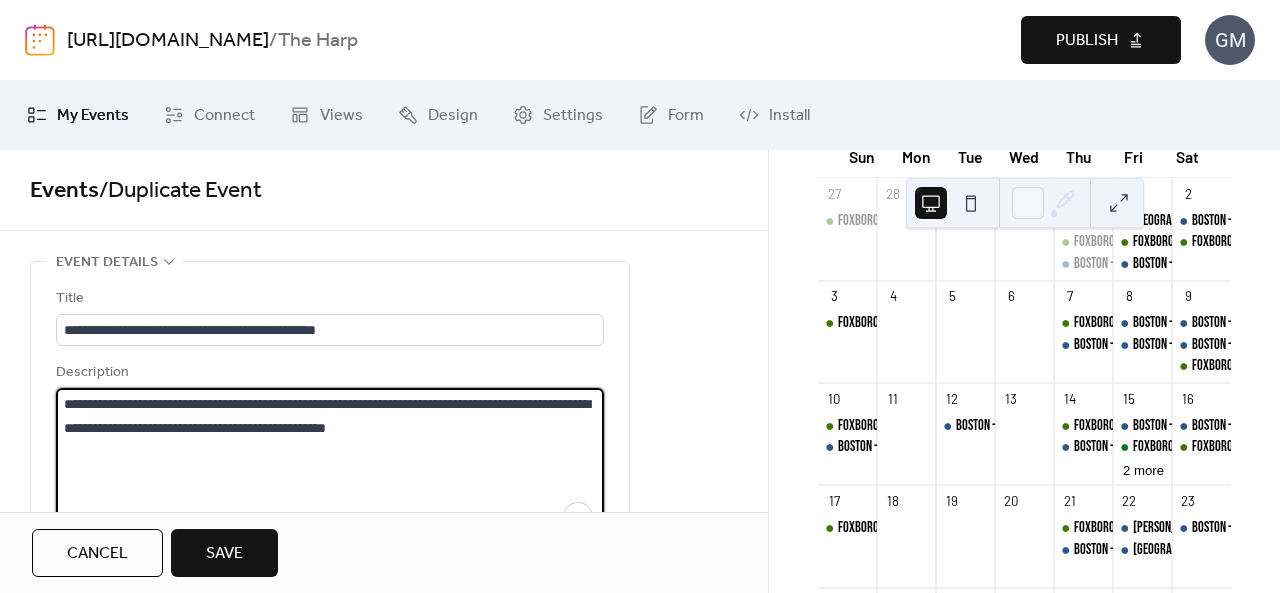 click on "**********" at bounding box center [330, 464] 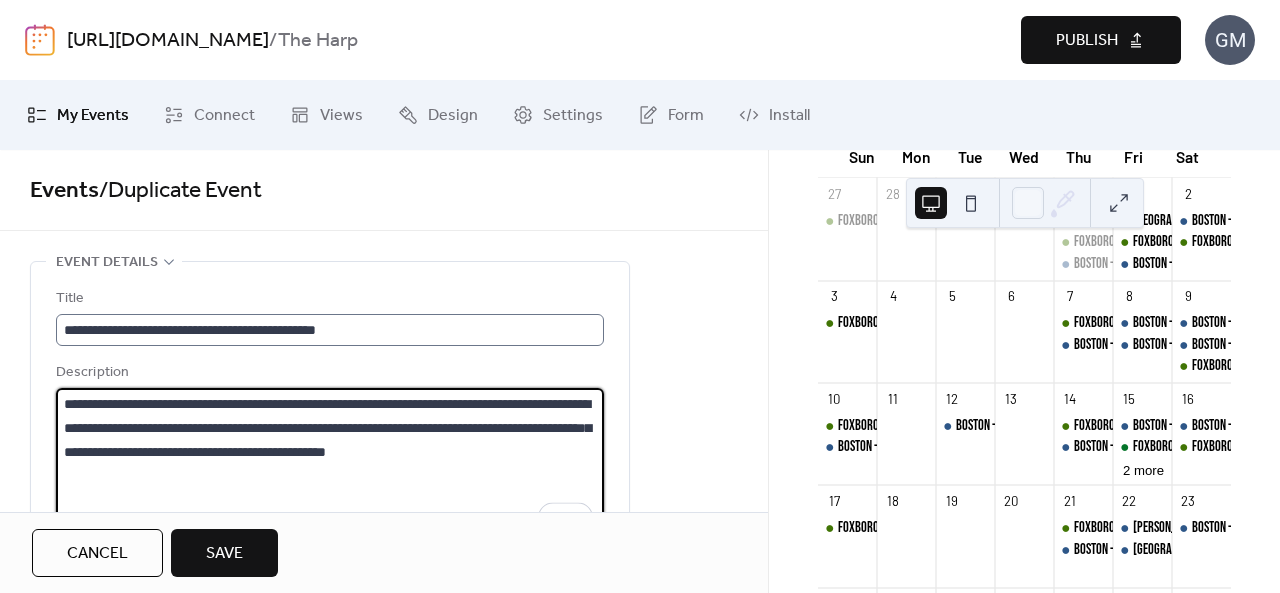 type on "**********" 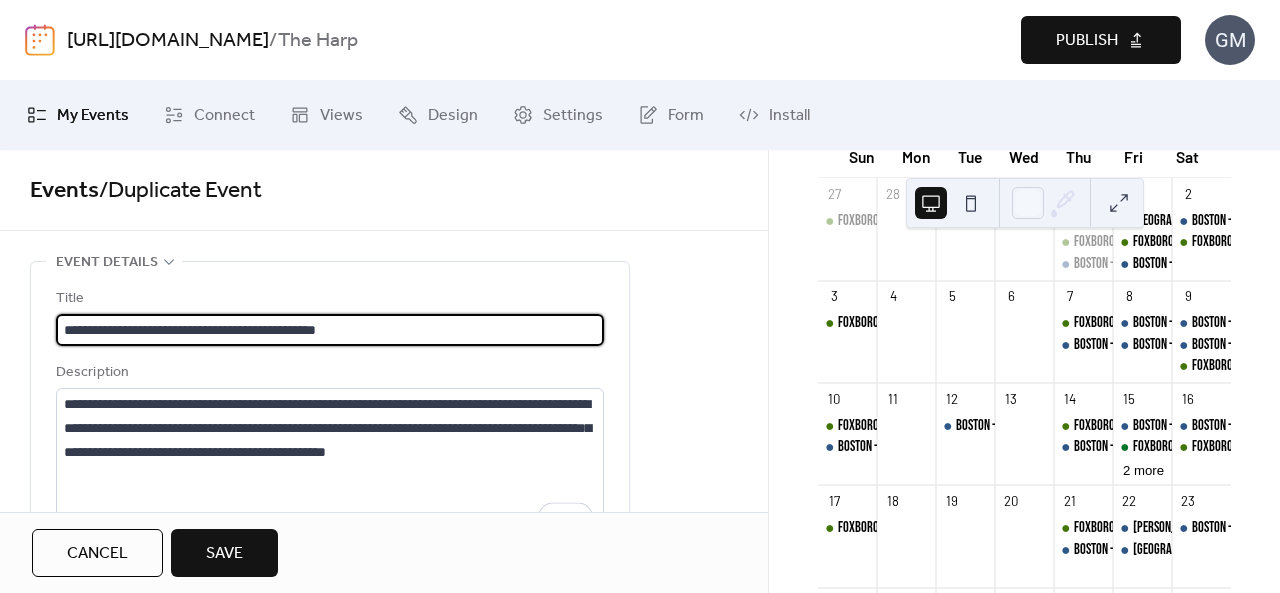 scroll, scrollTop: 1, scrollLeft: 0, axis: vertical 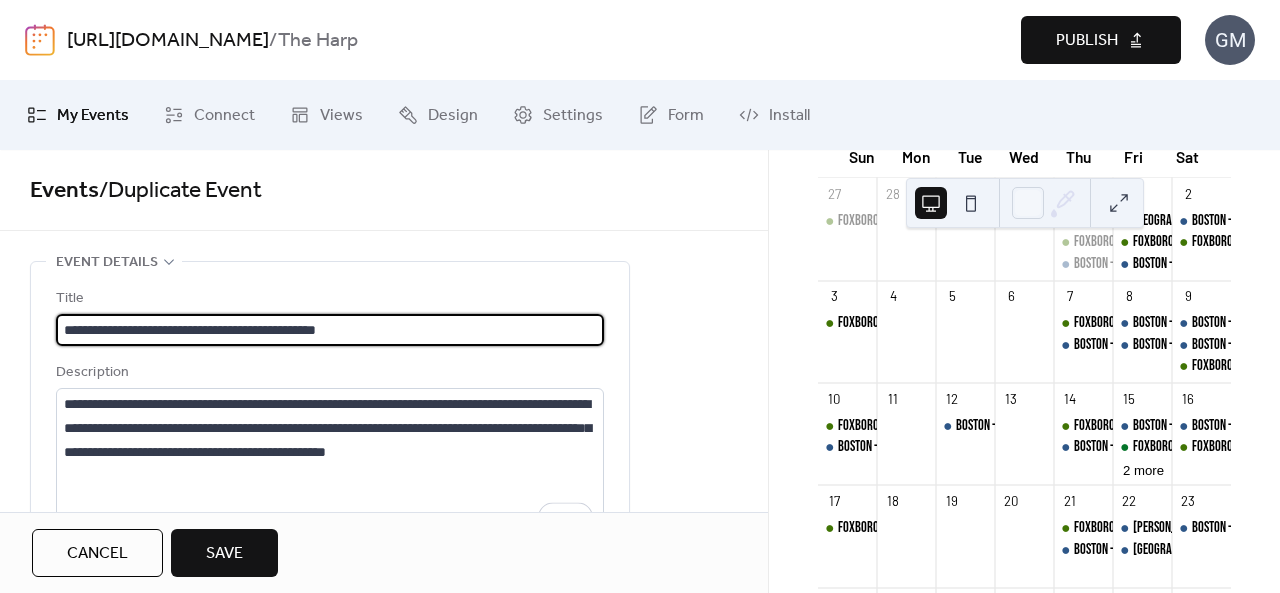drag, startPoint x: 443, startPoint y: 333, endPoint x: 319, endPoint y: 333, distance: 124 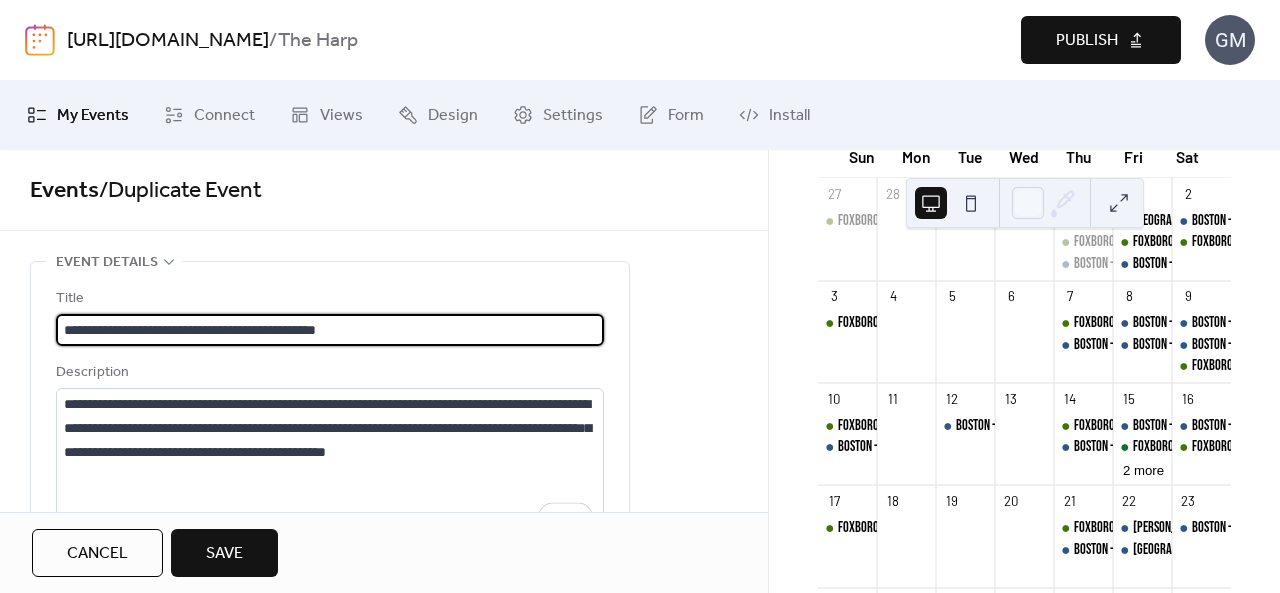 click on "**********" at bounding box center (330, 330) 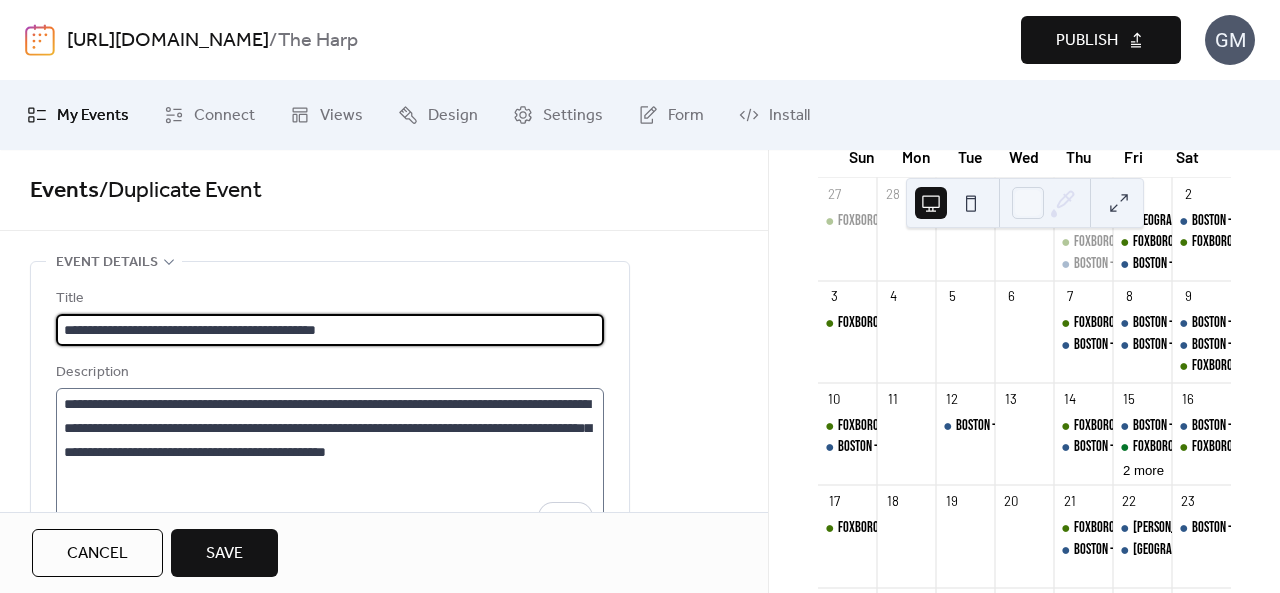 scroll, scrollTop: 51, scrollLeft: 0, axis: vertical 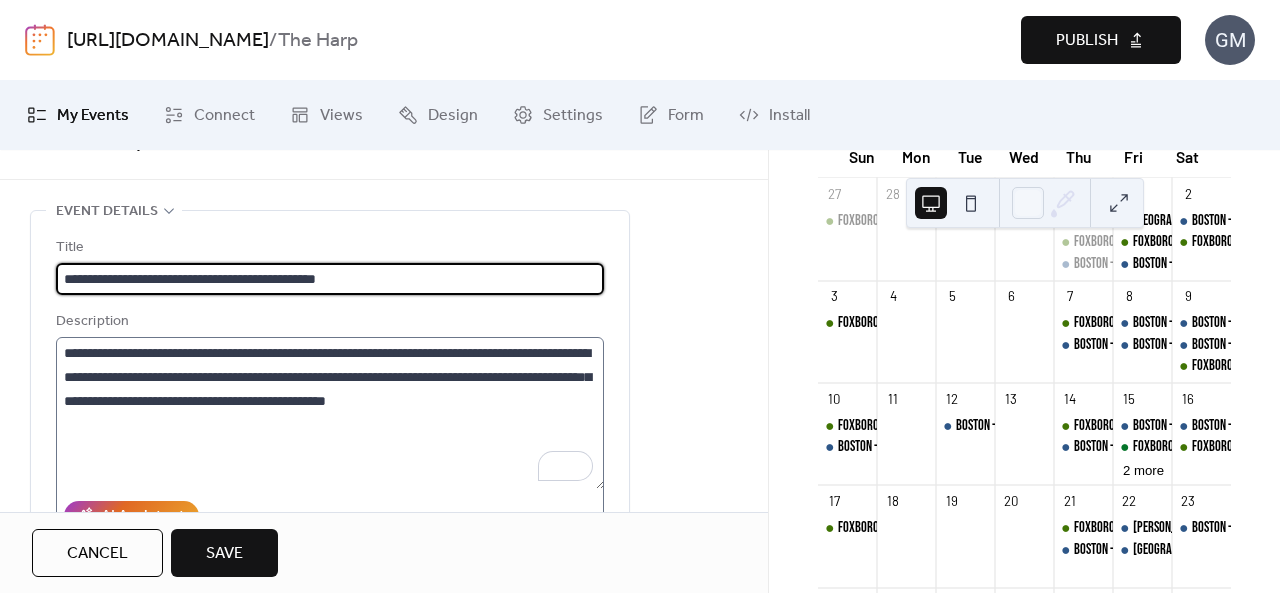type on "**********" 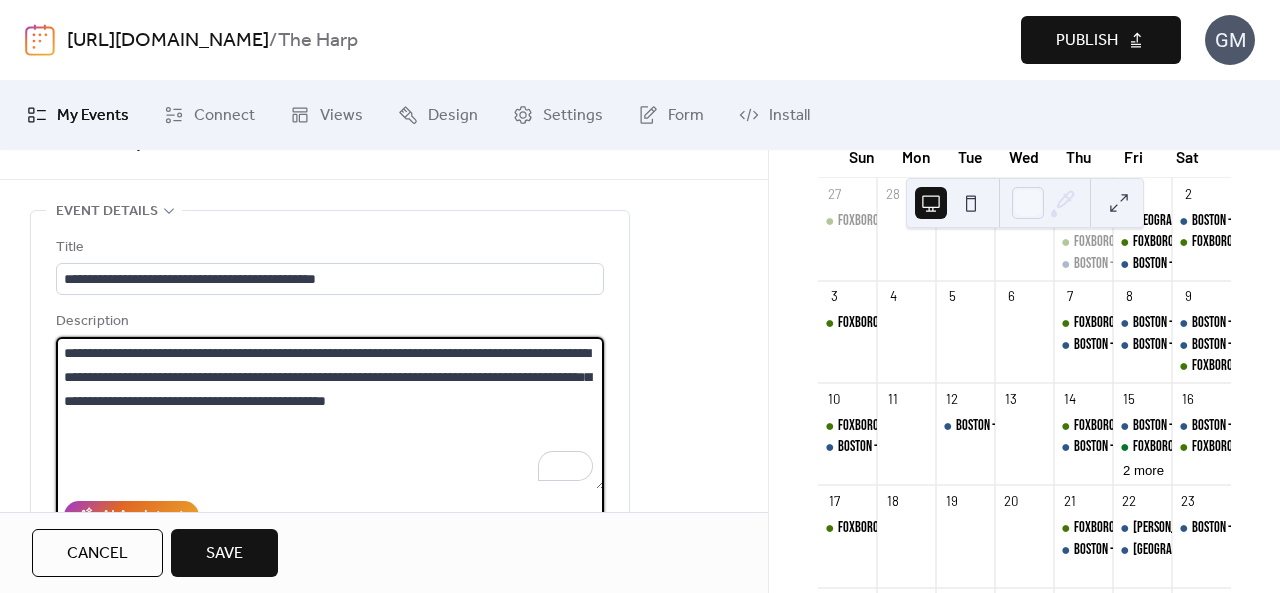 scroll, scrollTop: 0, scrollLeft: 0, axis: both 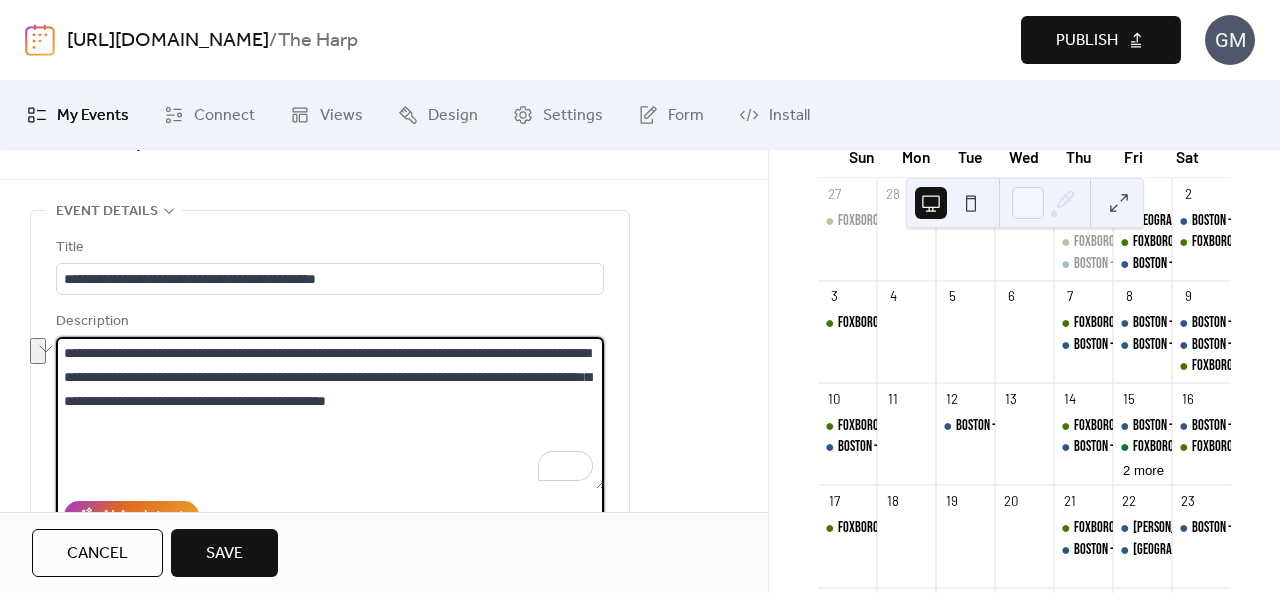 drag, startPoint x: 425, startPoint y: 379, endPoint x: 242, endPoint y: 387, distance: 183.17477 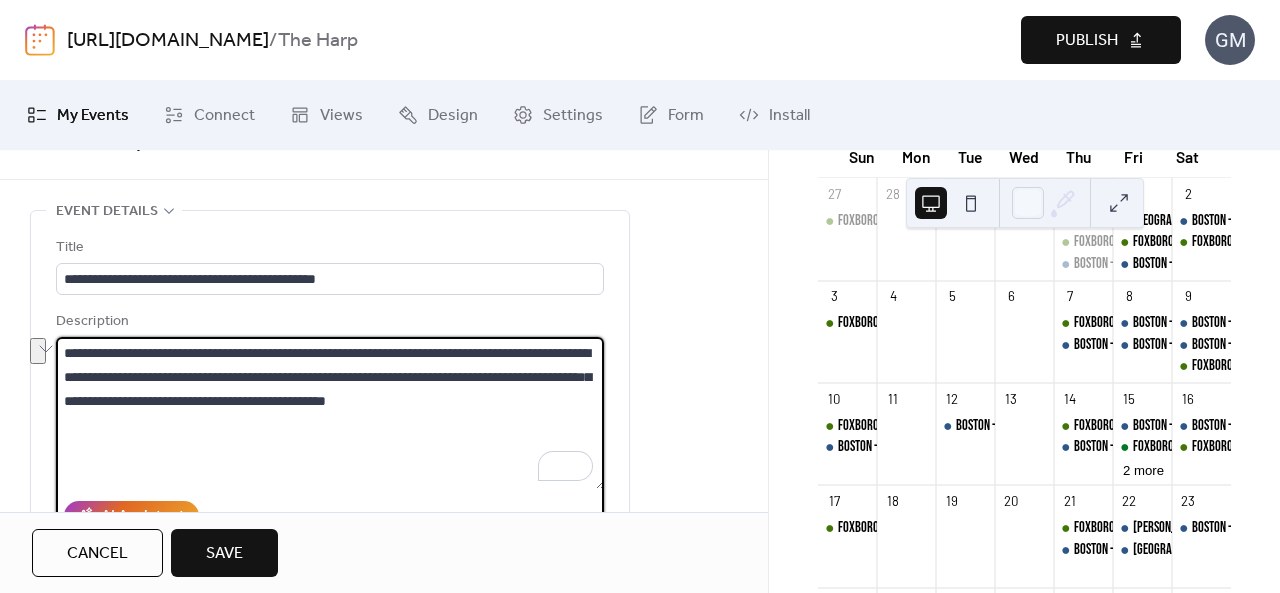 click on "**********" at bounding box center [330, 413] 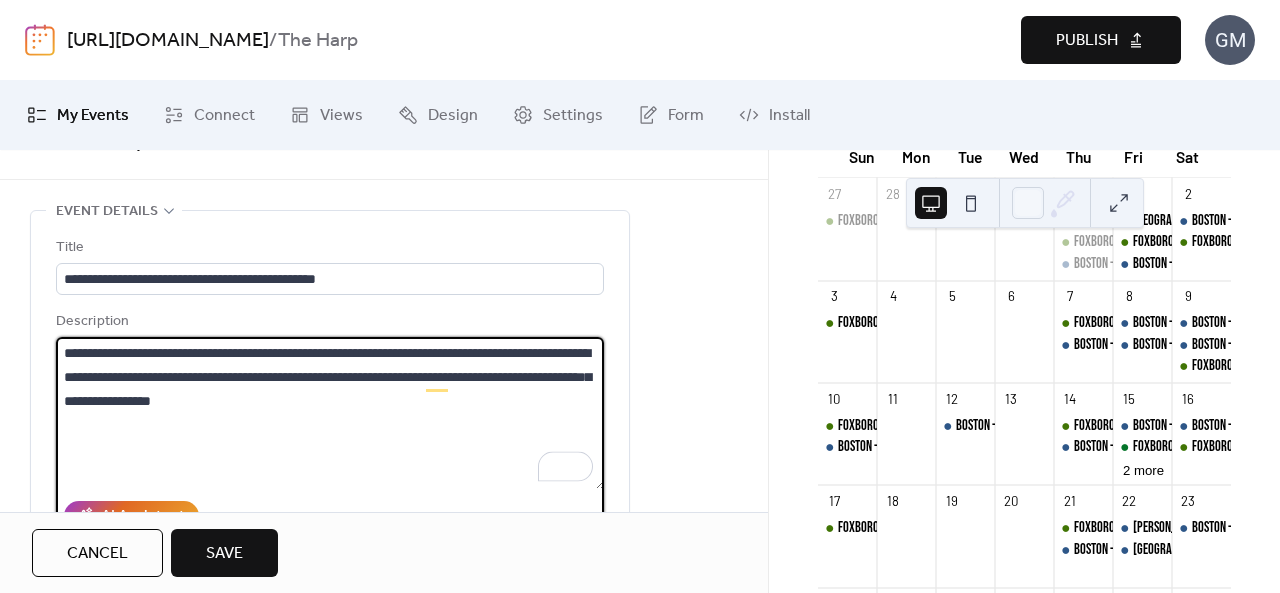 type on "**********" 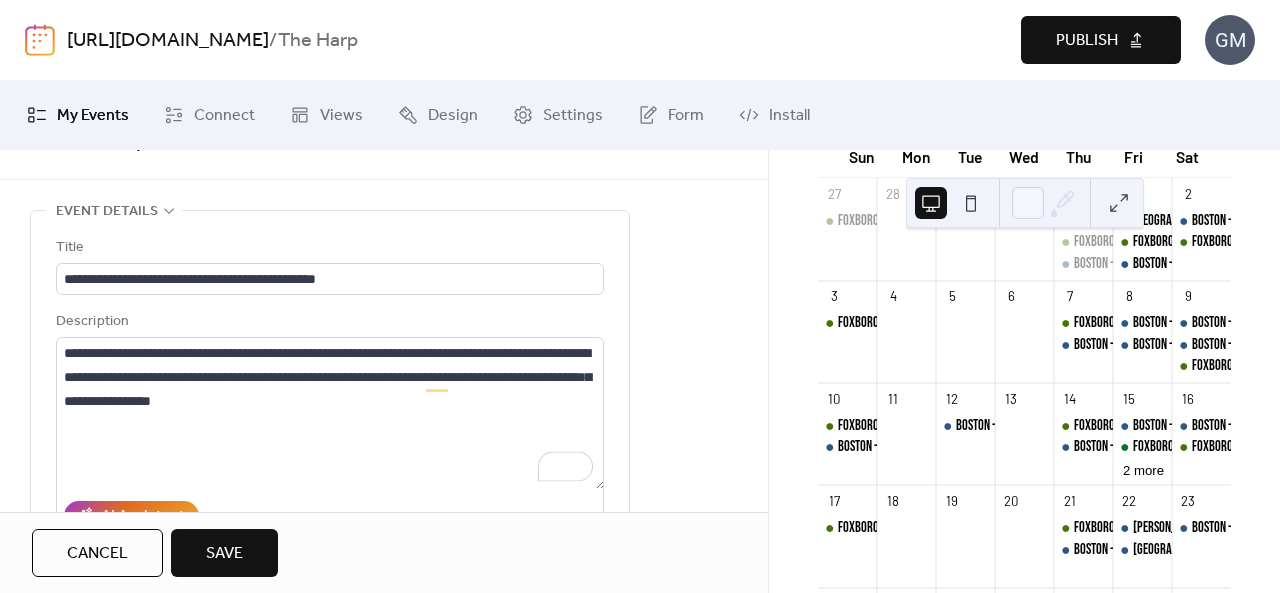 click on "**********" at bounding box center (330, 485) 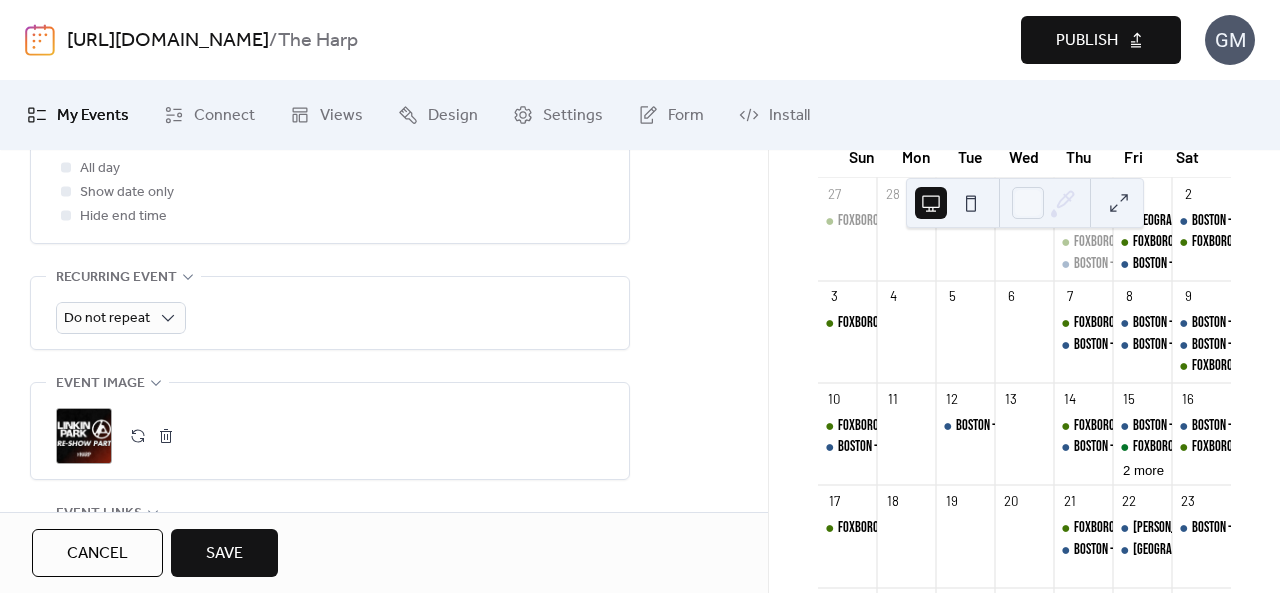 scroll, scrollTop: 851, scrollLeft: 0, axis: vertical 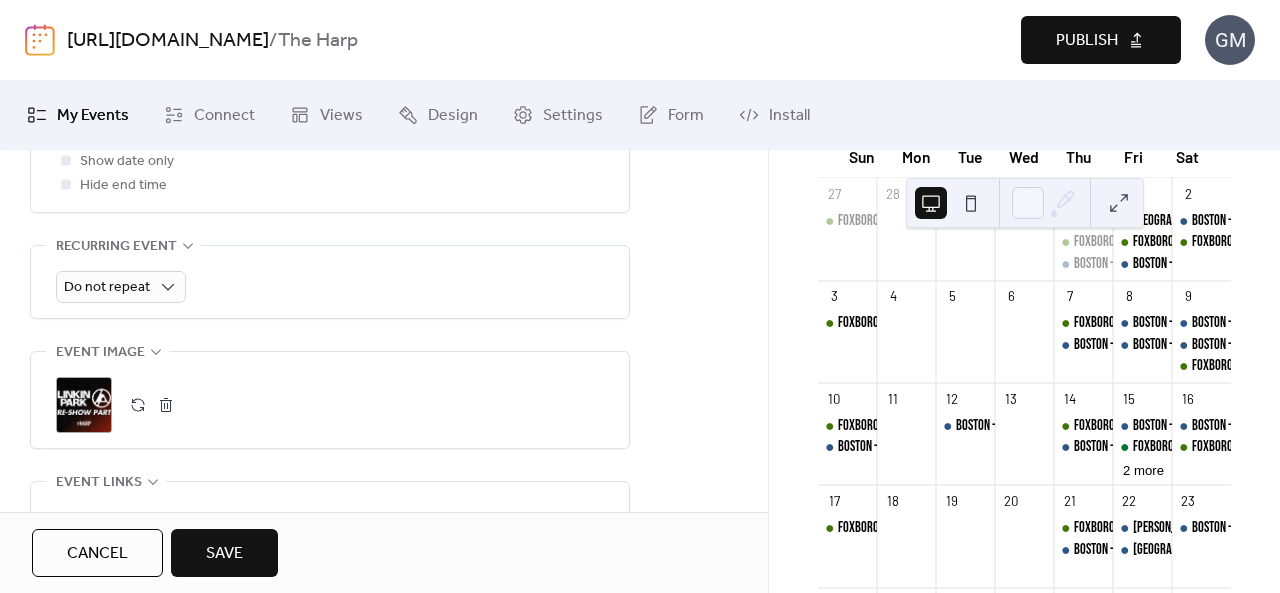 click at bounding box center [166, 405] 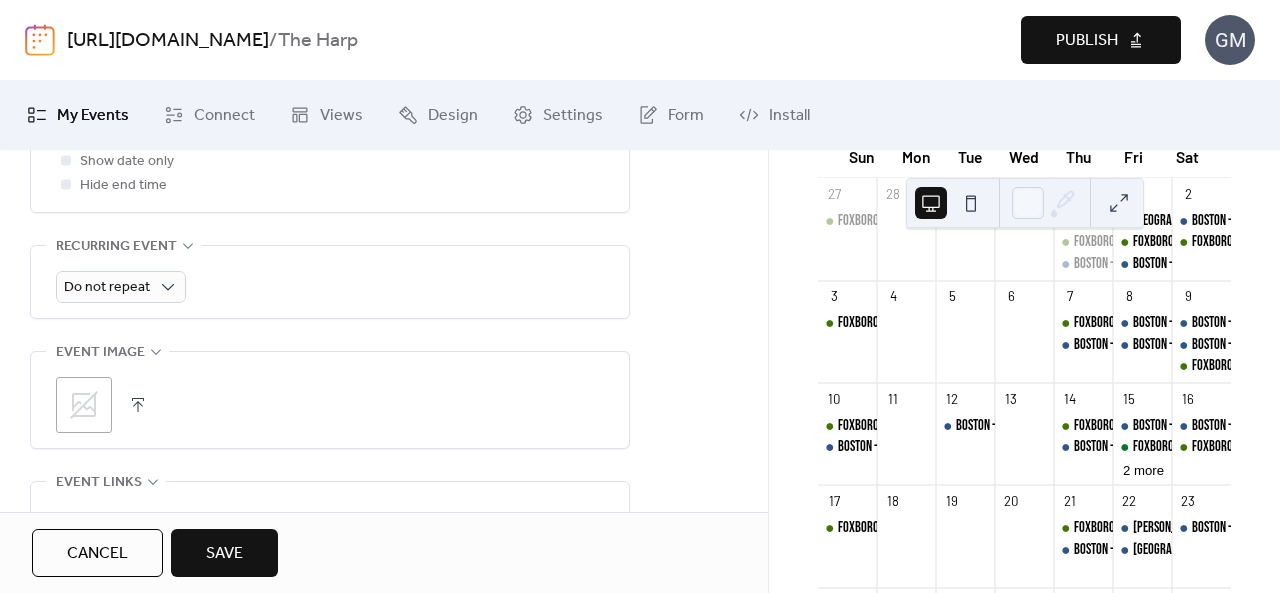 click 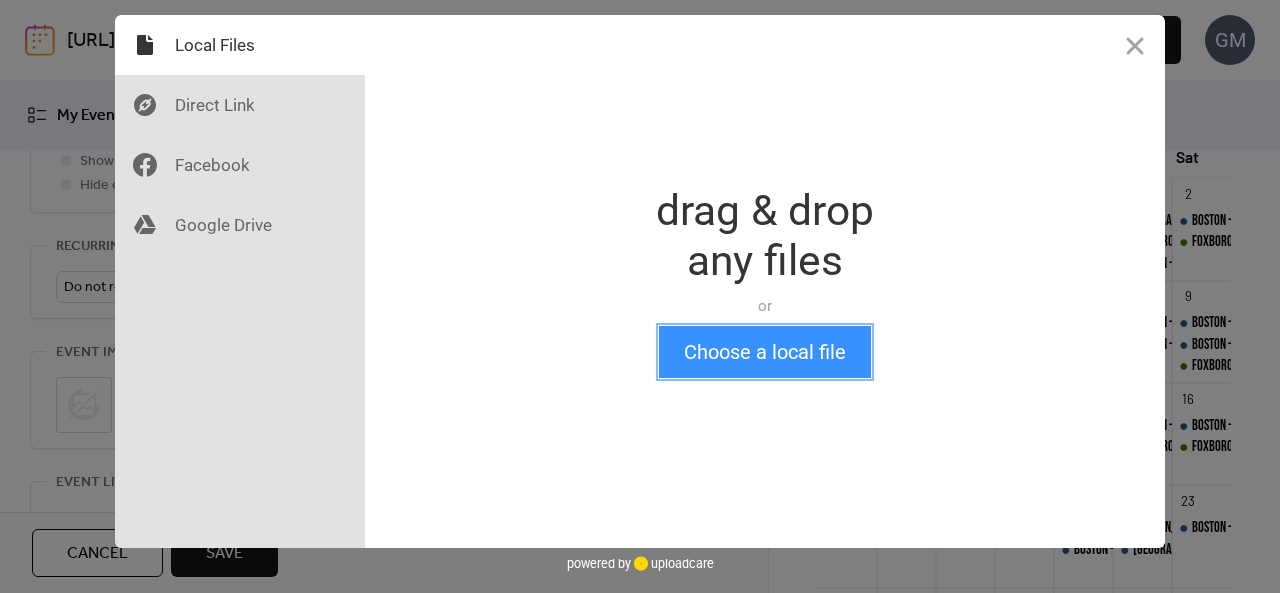 click on "Choose a local file" at bounding box center [765, 352] 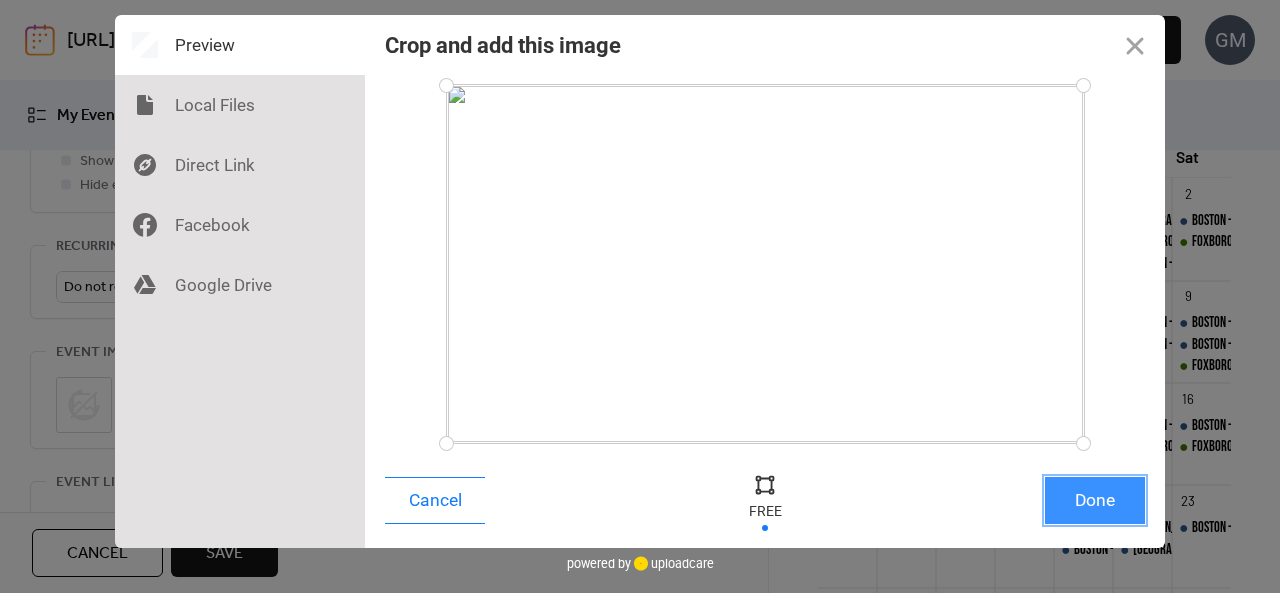 click on "Done" at bounding box center [1095, 500] 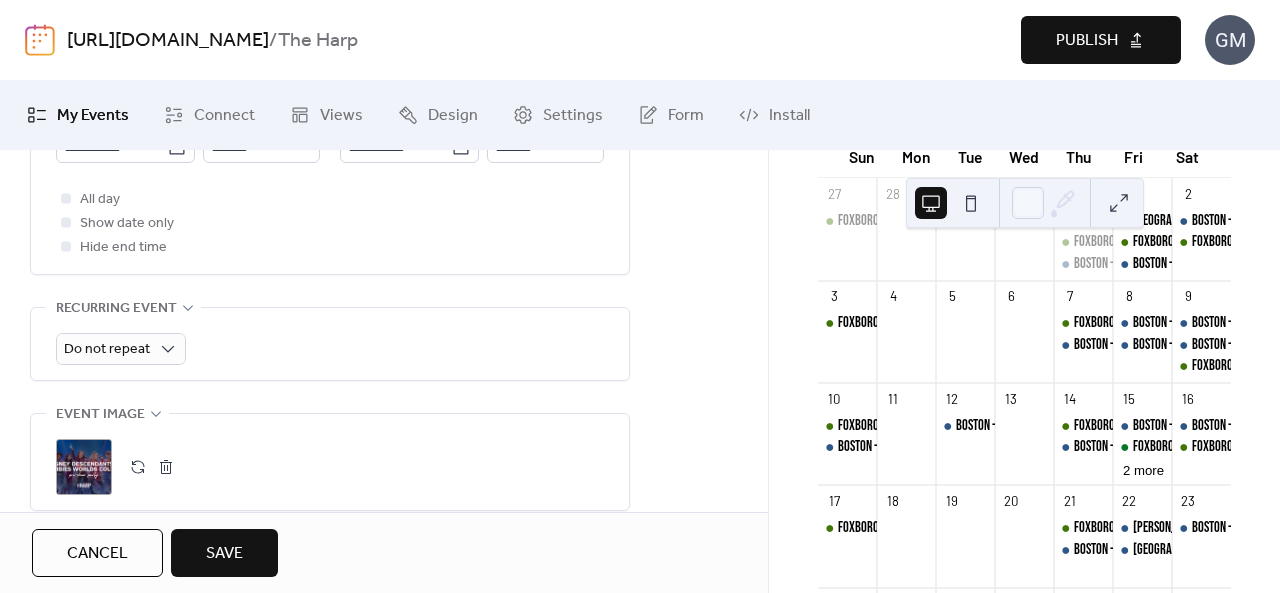 scroll, scrollTop: 451, scrollLeft: 0, axis: vertical 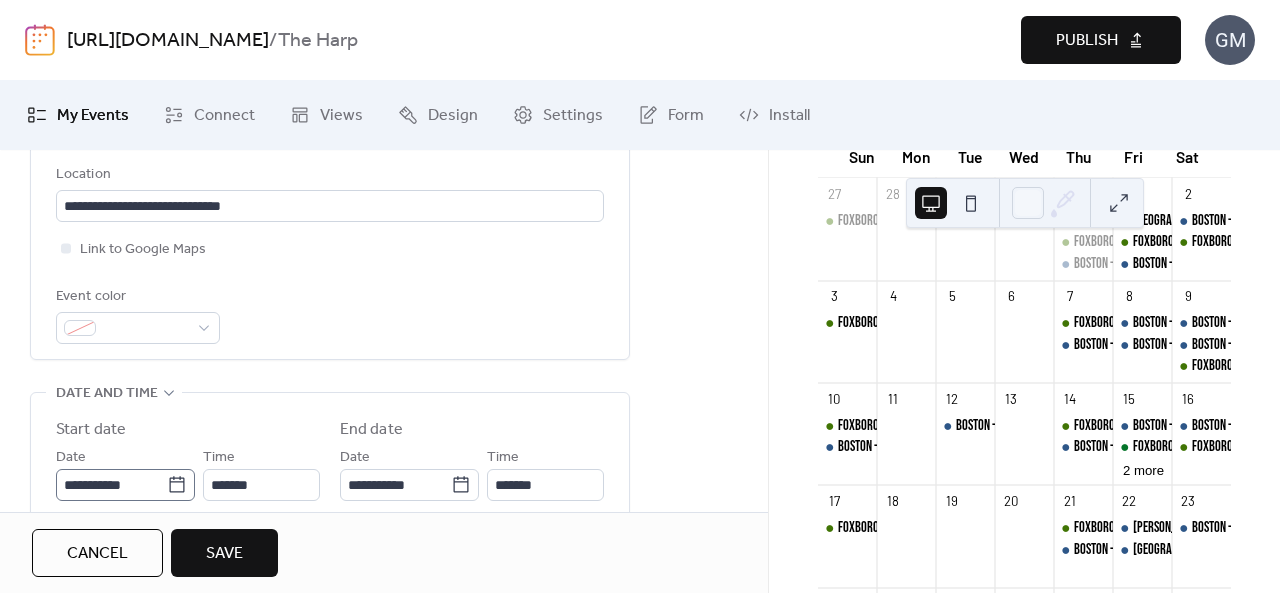 click 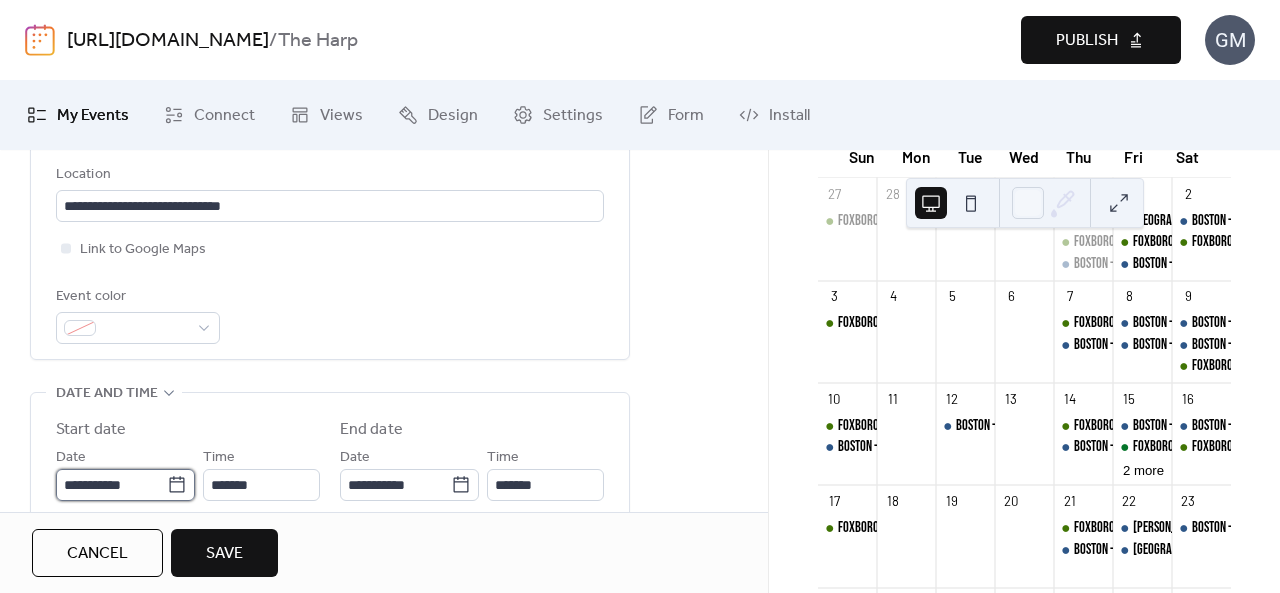 click on "**********" at bounding box center [111, 485] 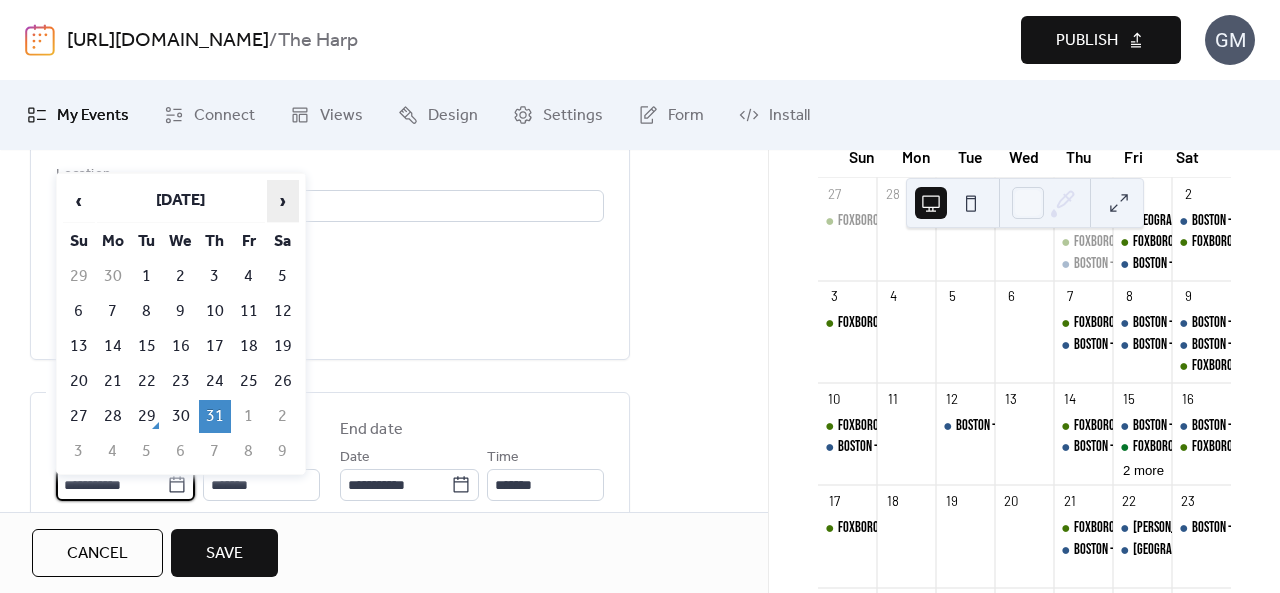 click on "›" at bounding box center (283, 201) 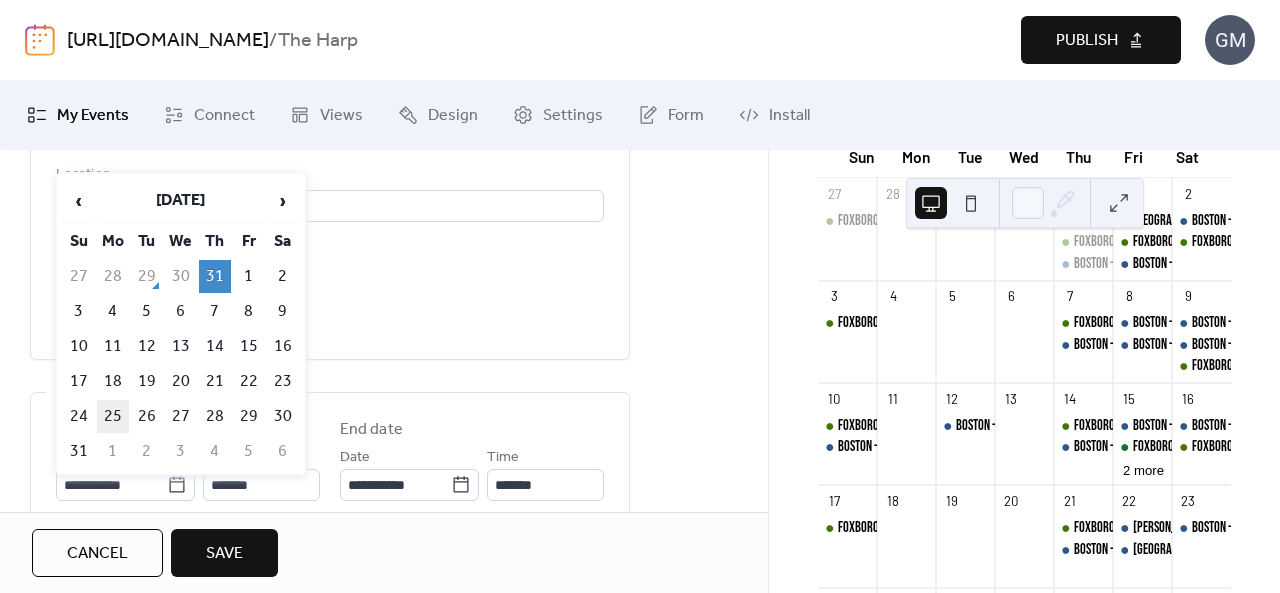 click on "25" at bounding box center (113, 416) 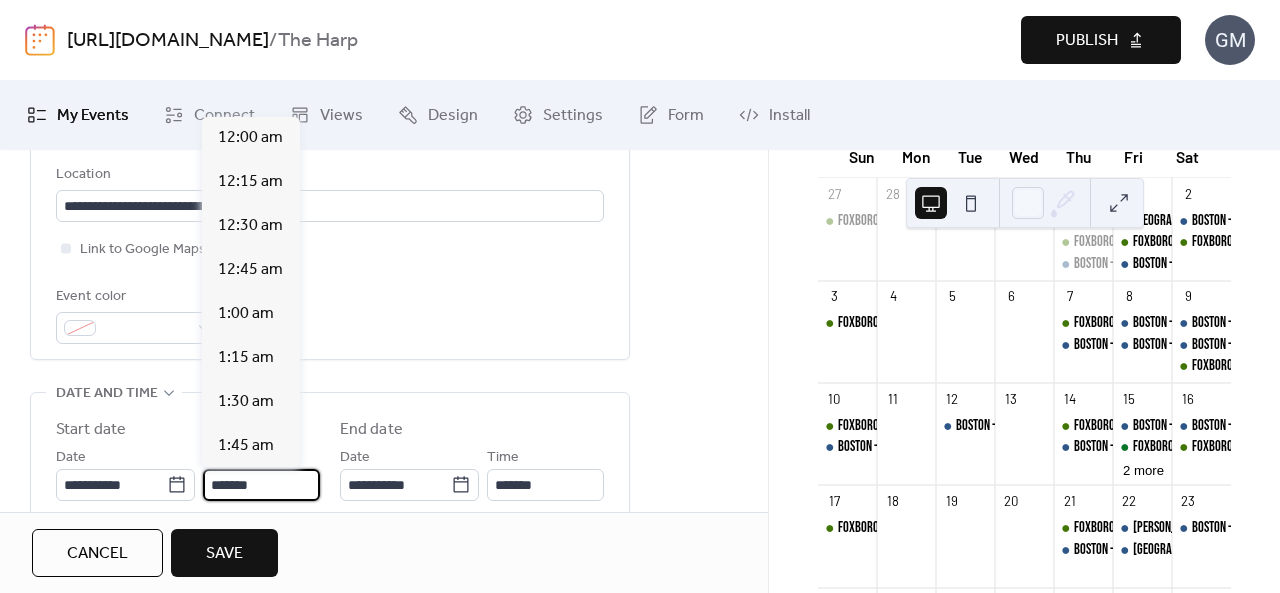 click on "*******" at bounding box center (261, 485) 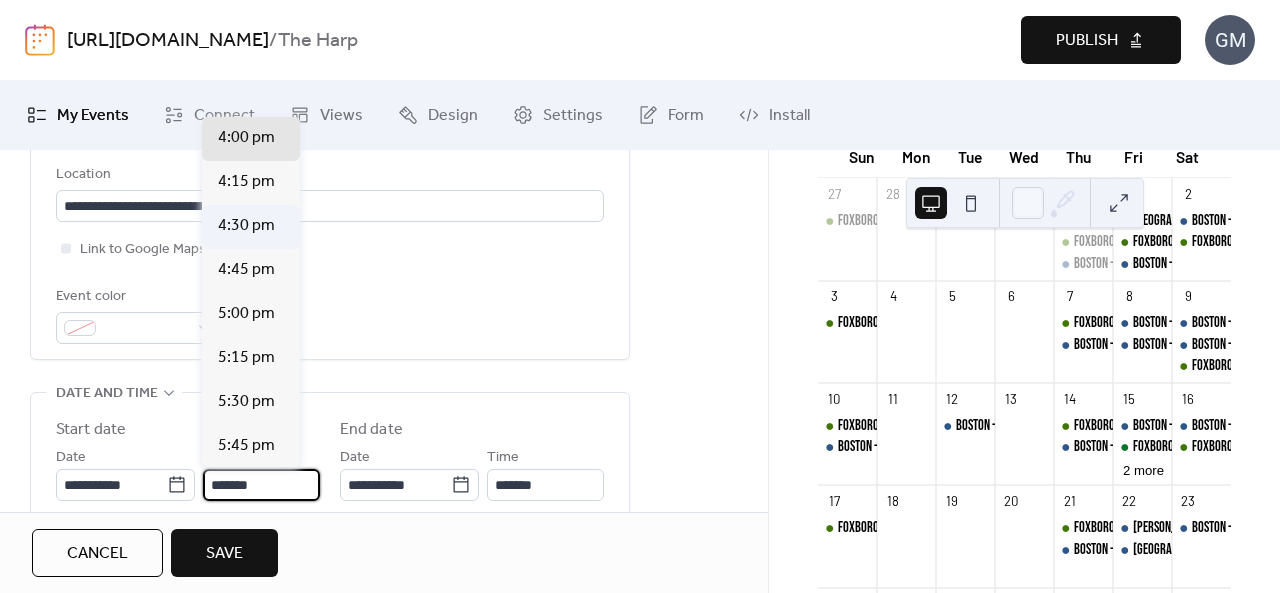 scroll, scrollTop: 2916, scrollLeft: 0, axis: vertical 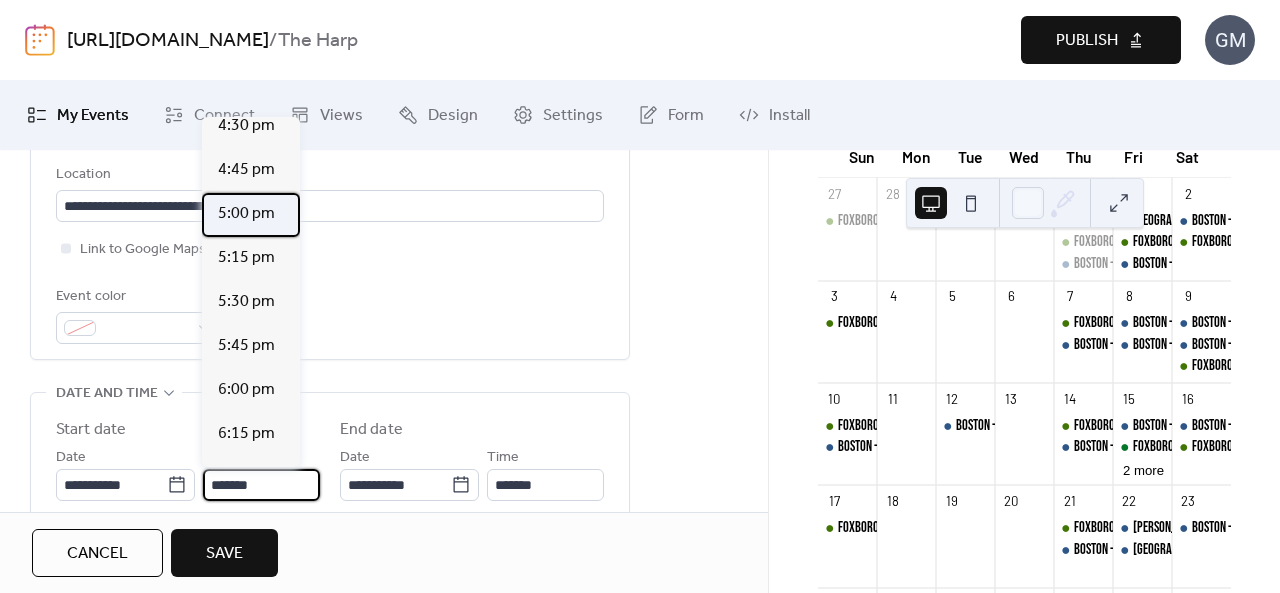 click on "5:00 pm" at bounding box center [246, 214] 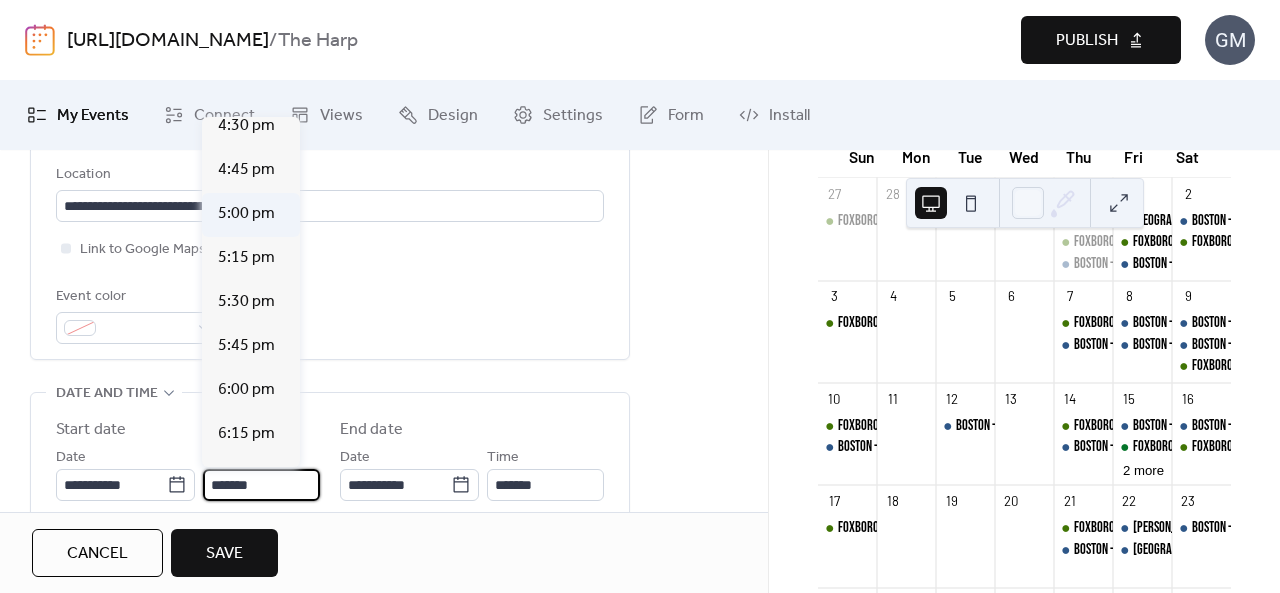 type on "*******" 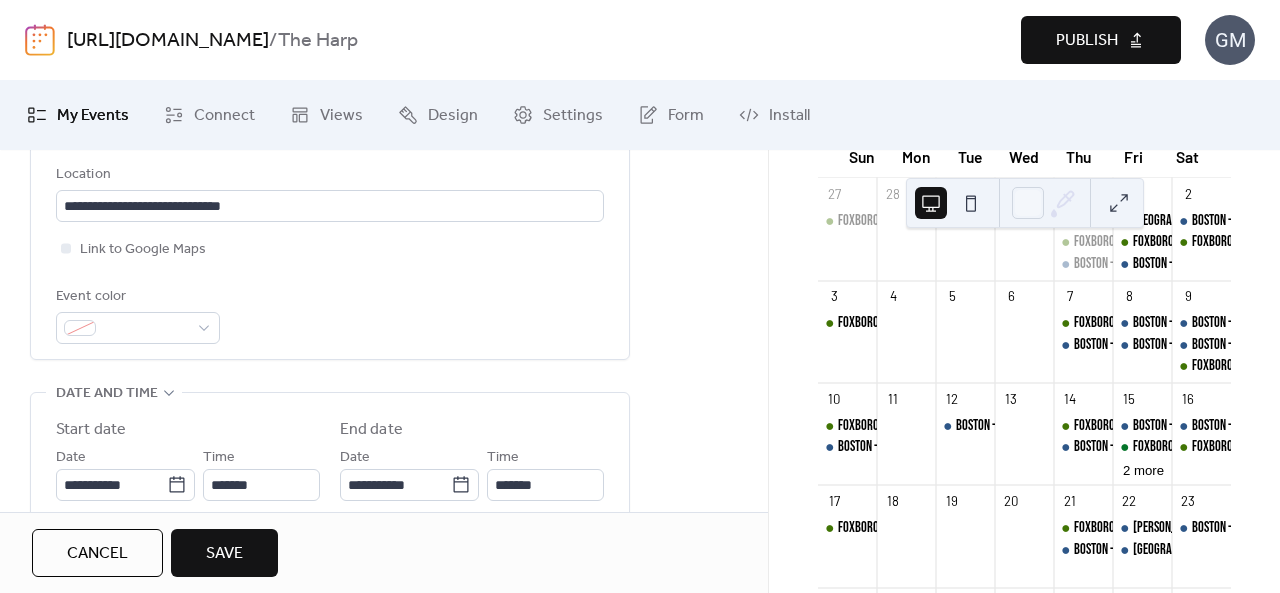 click on "Save" at bounding box center [224, 554] 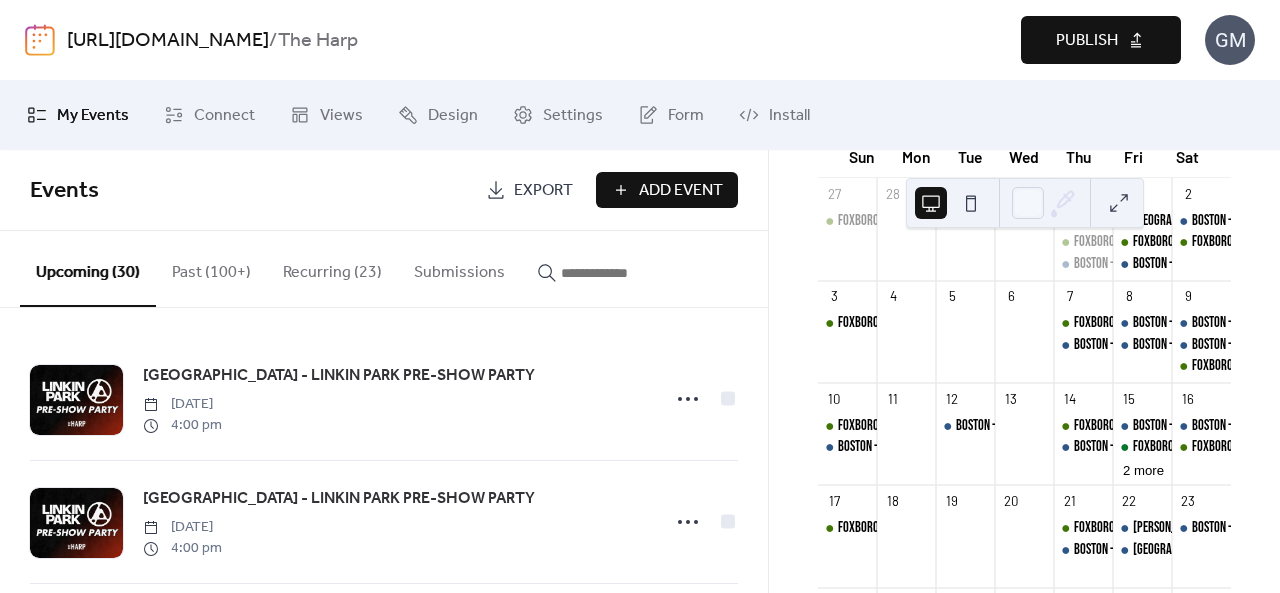 scroll, scrollTop: 300, scrollLeft: 0, axis: vertical 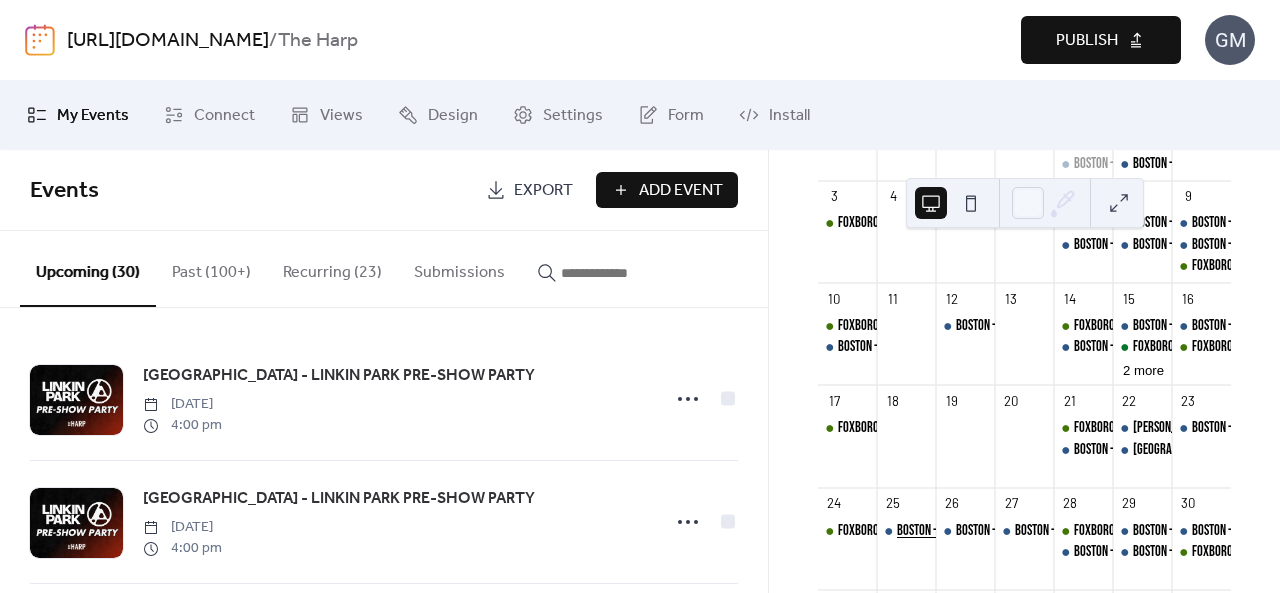 click on "BOSTON - Disney Descendants/Zombies Pre-Show Party" at bounding box center (1026, 531) 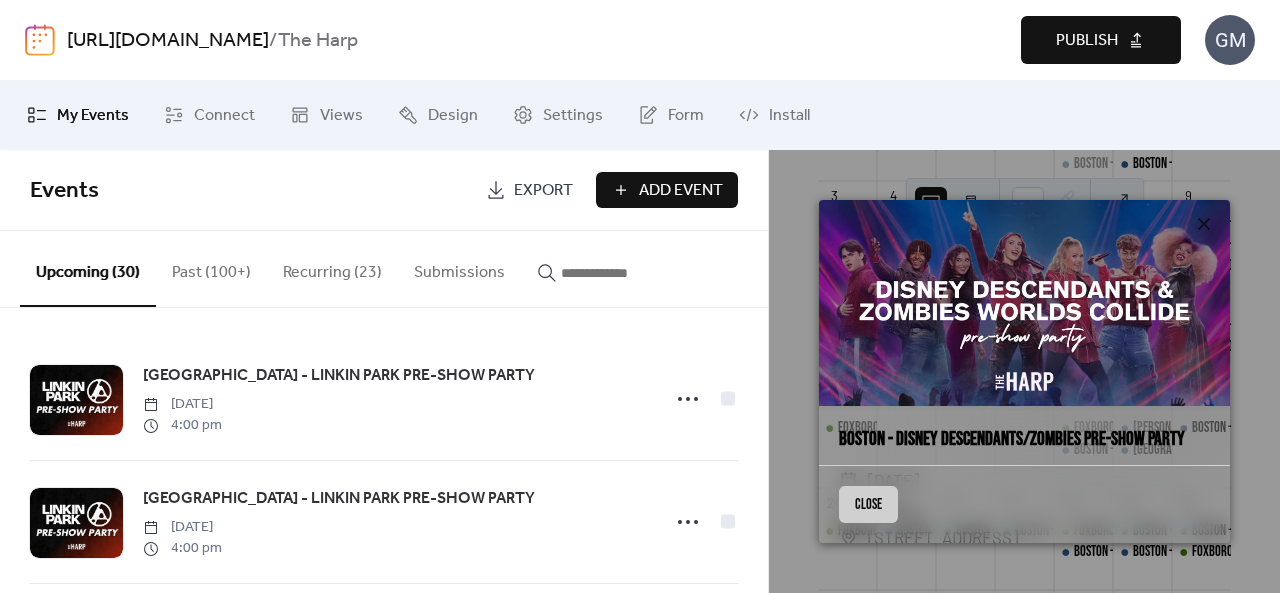 click on "Close" at bounding box center [868, 504] 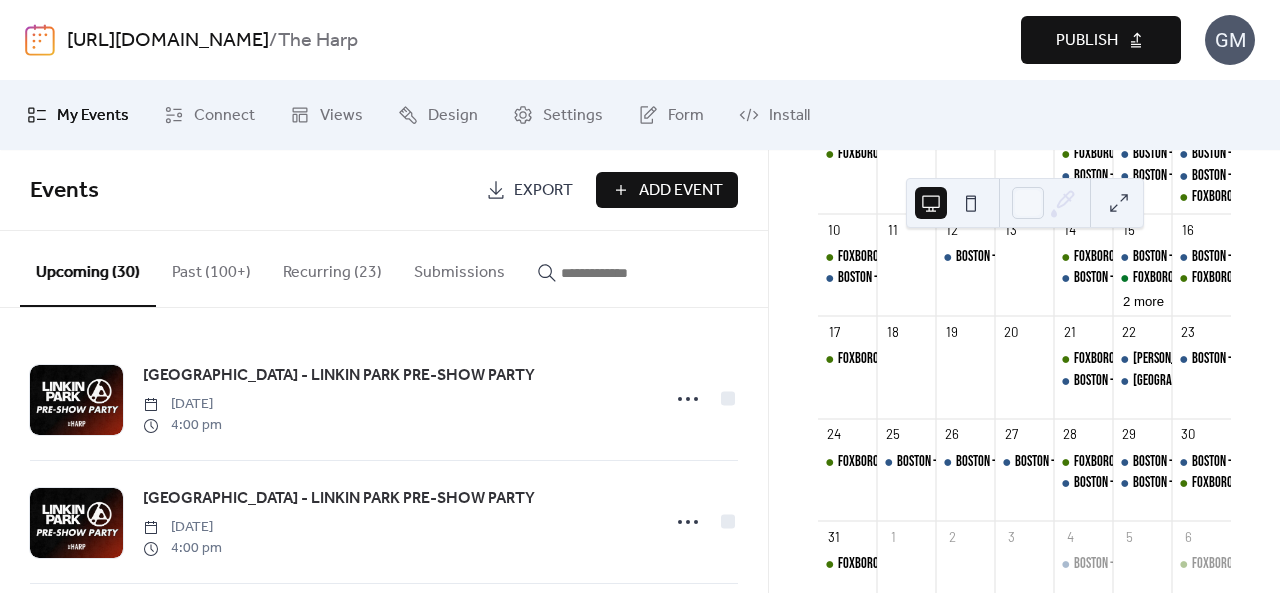 scroll, scrollTop: 400, scrollLeft: 0, axis: vertical 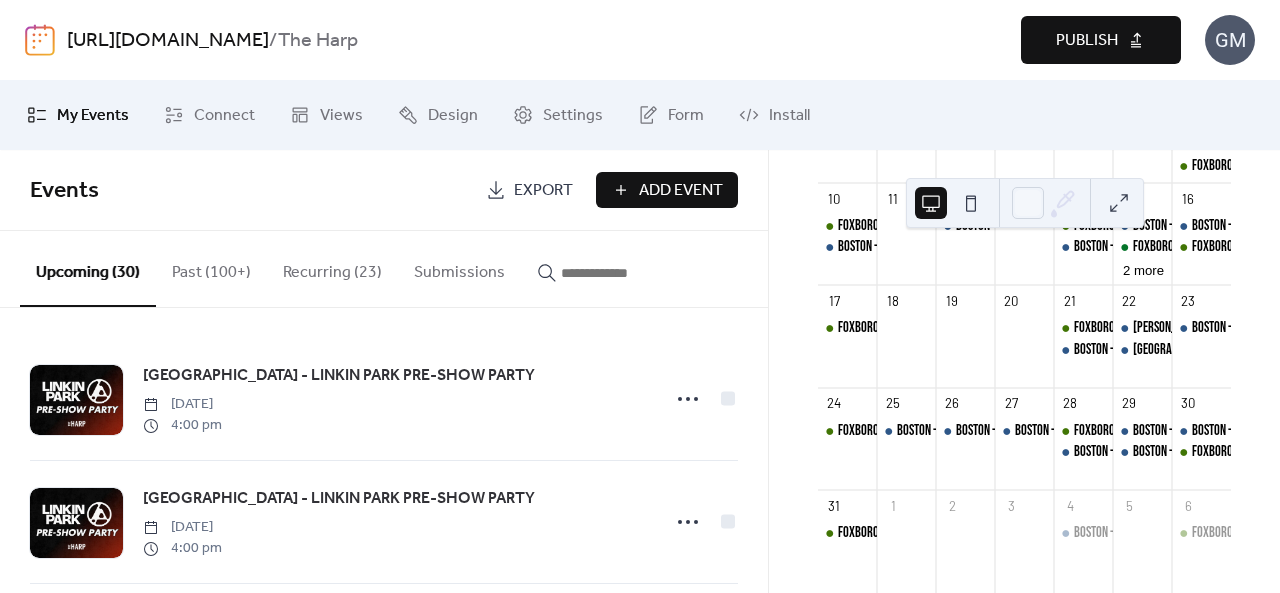 click on "Publish" at bounding box center [1087, 41] 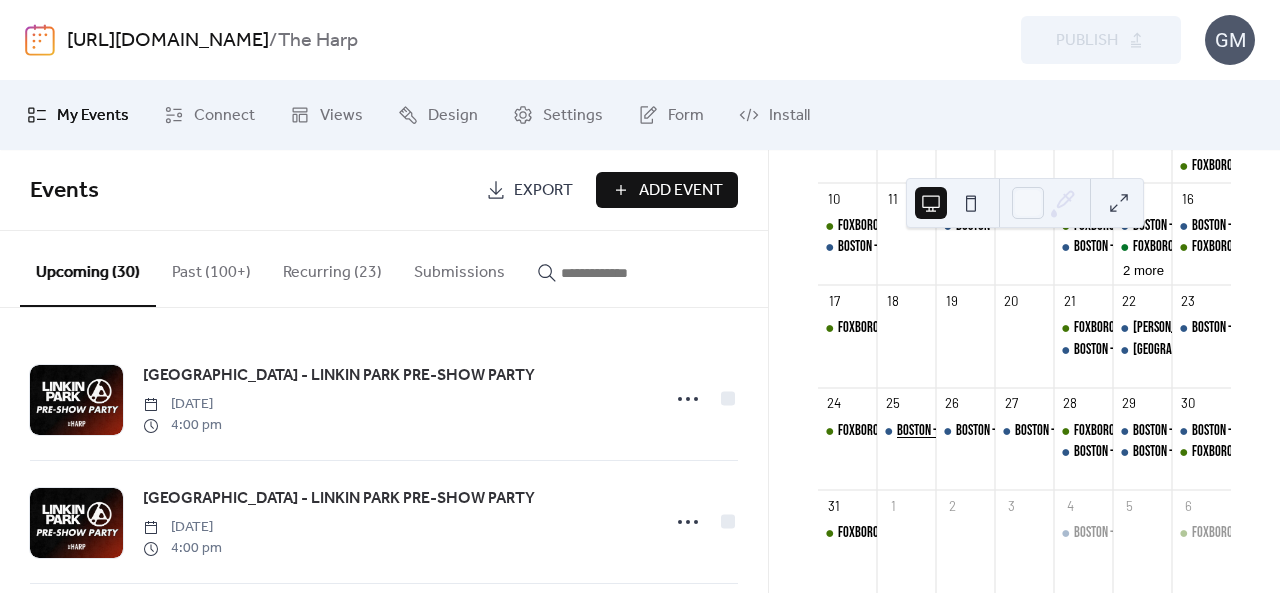 click on "BOSTON - Disney Descendants/Zombies Pre-Show Party" at bounding box center [1026, 431] 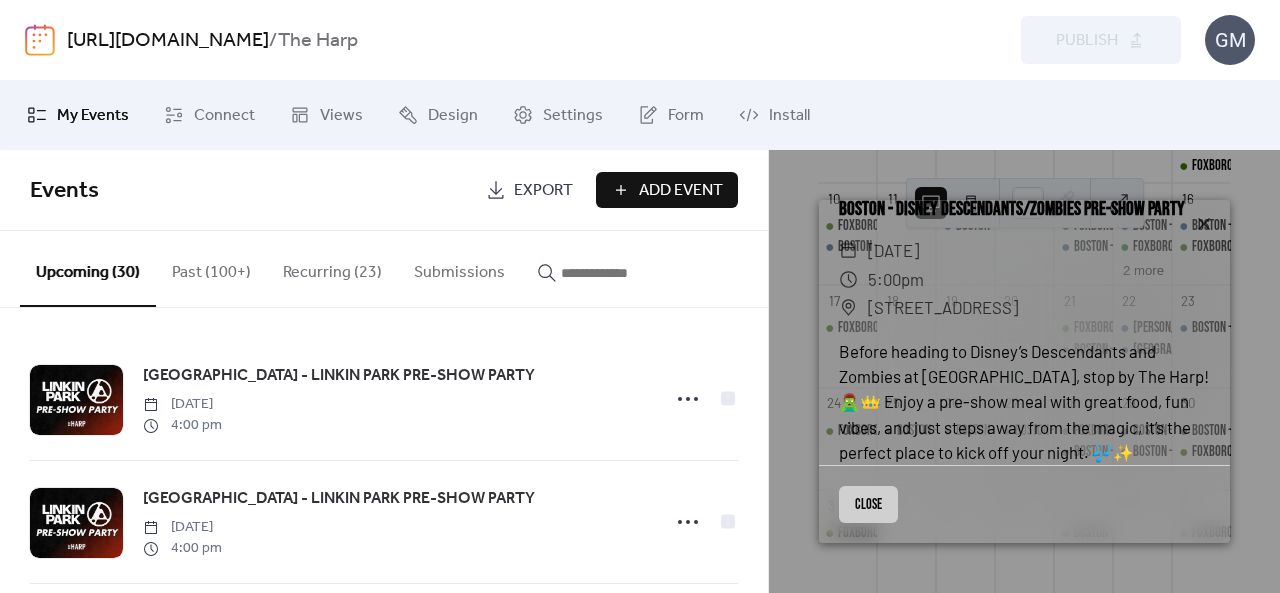 scroll, scrollTop: 247, scrollLeft: 0, axis: vertical 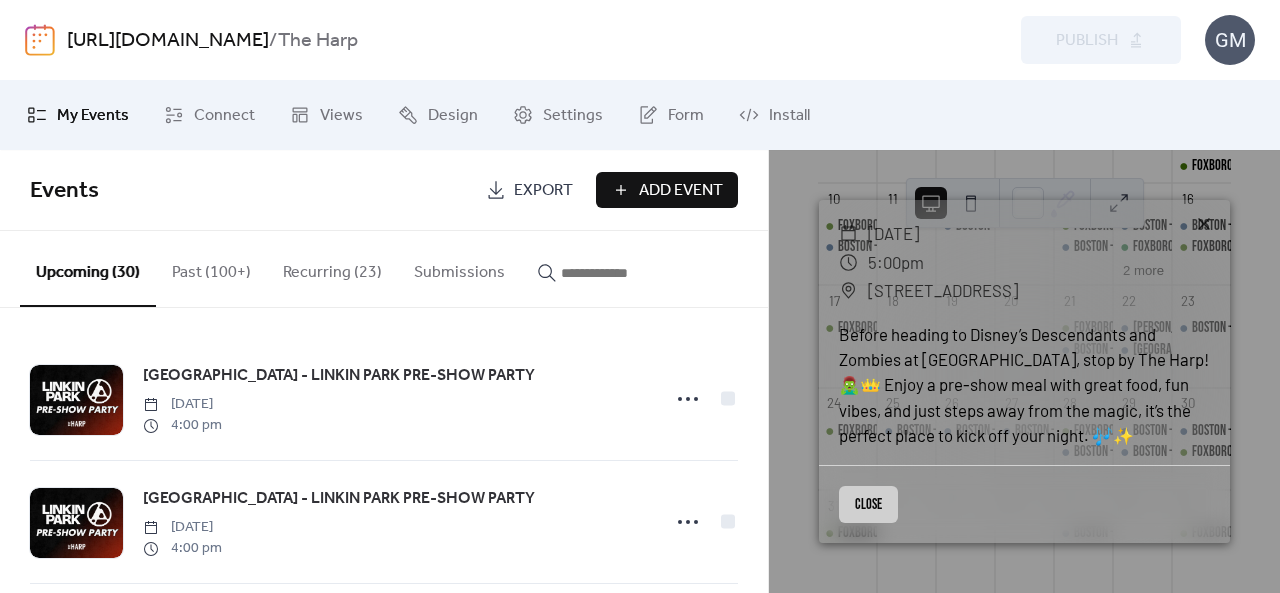 click on "Close" at bounding box center (868, 504) 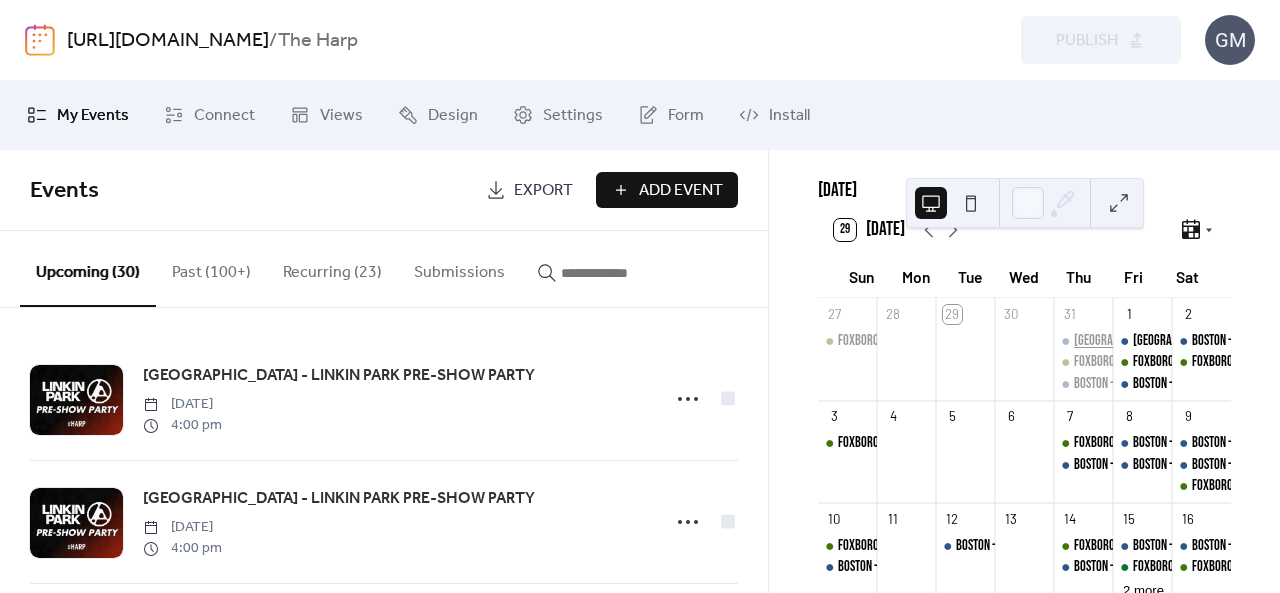 scroll, scrollTop: 200, scrollLeft: 0, axis: vertical 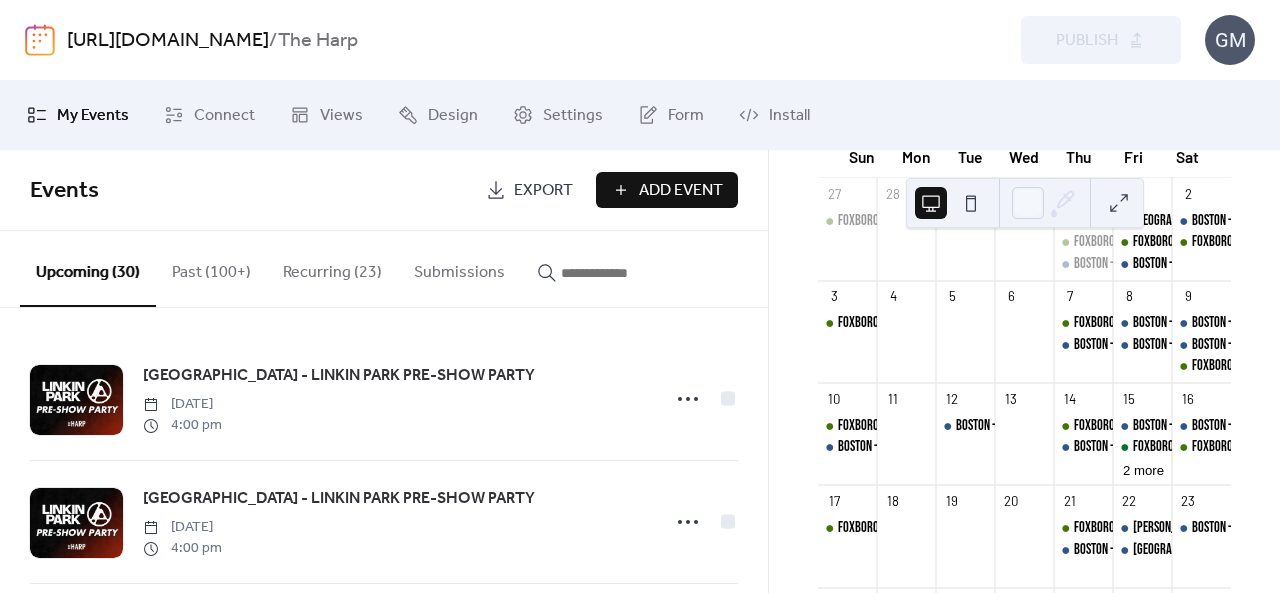 click at bounding box center [40, 40] 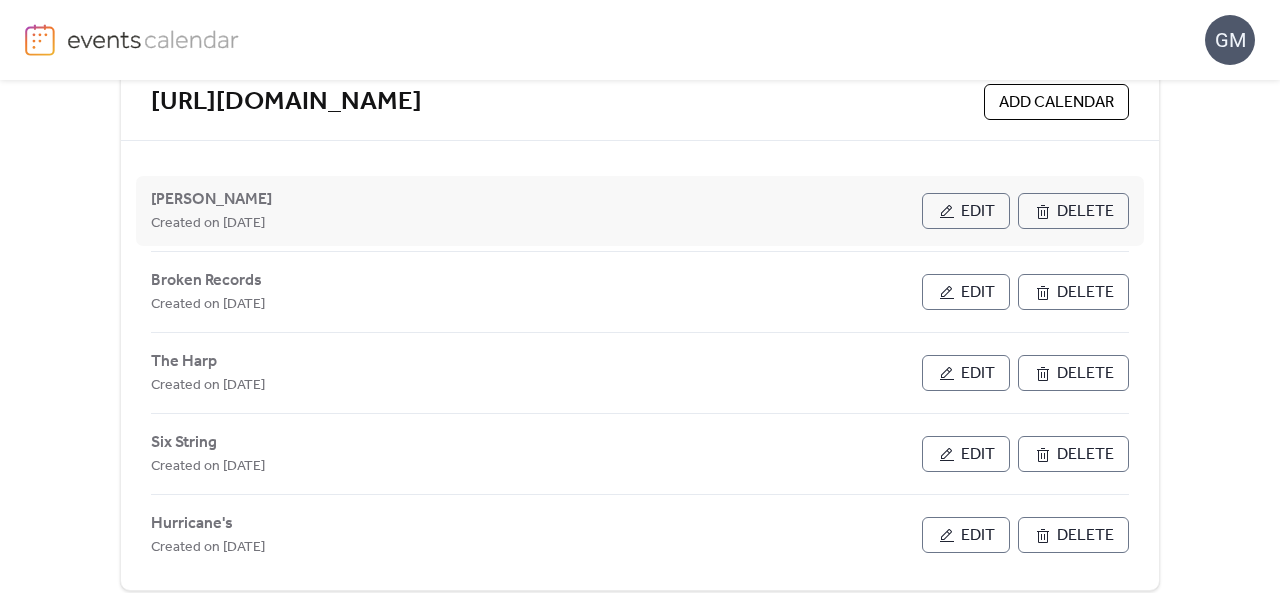 scroll, scrollTop: 474, scrollLeft: 0, axis: vertical 